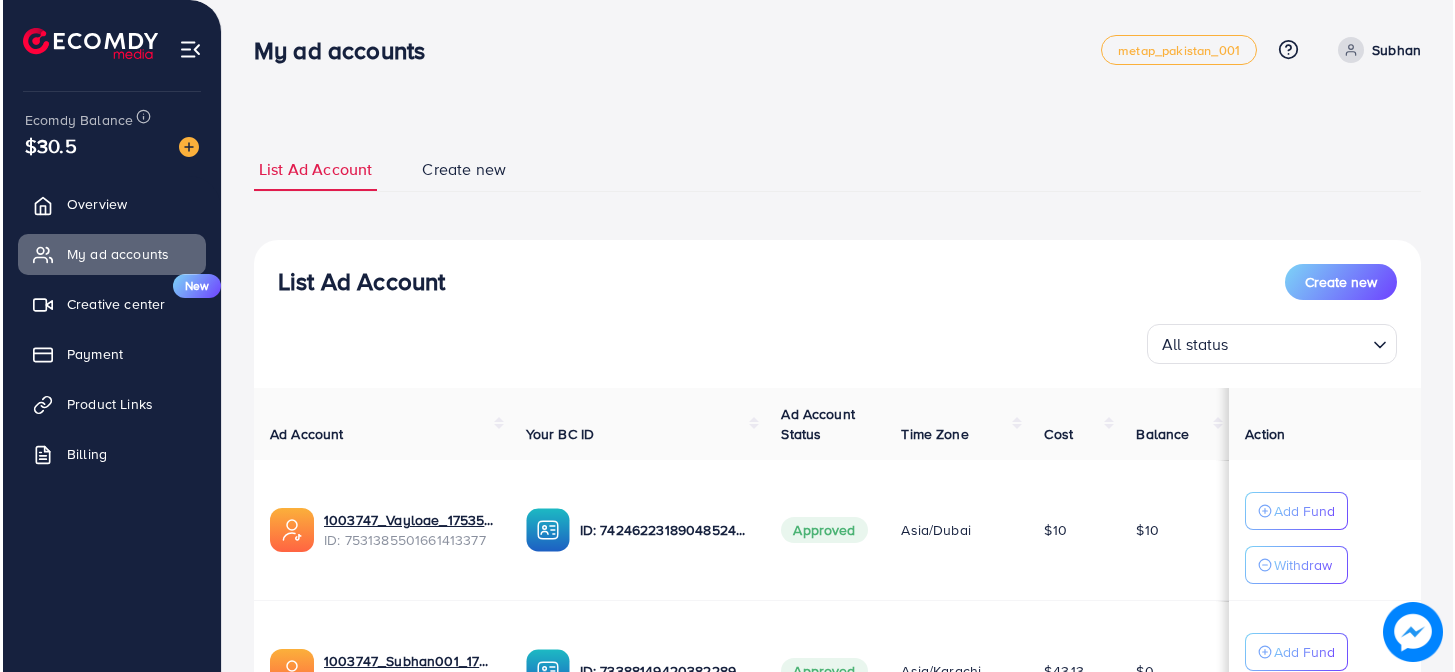 scroll, scrollTop: 0, scrollLeft: 0, axis: both 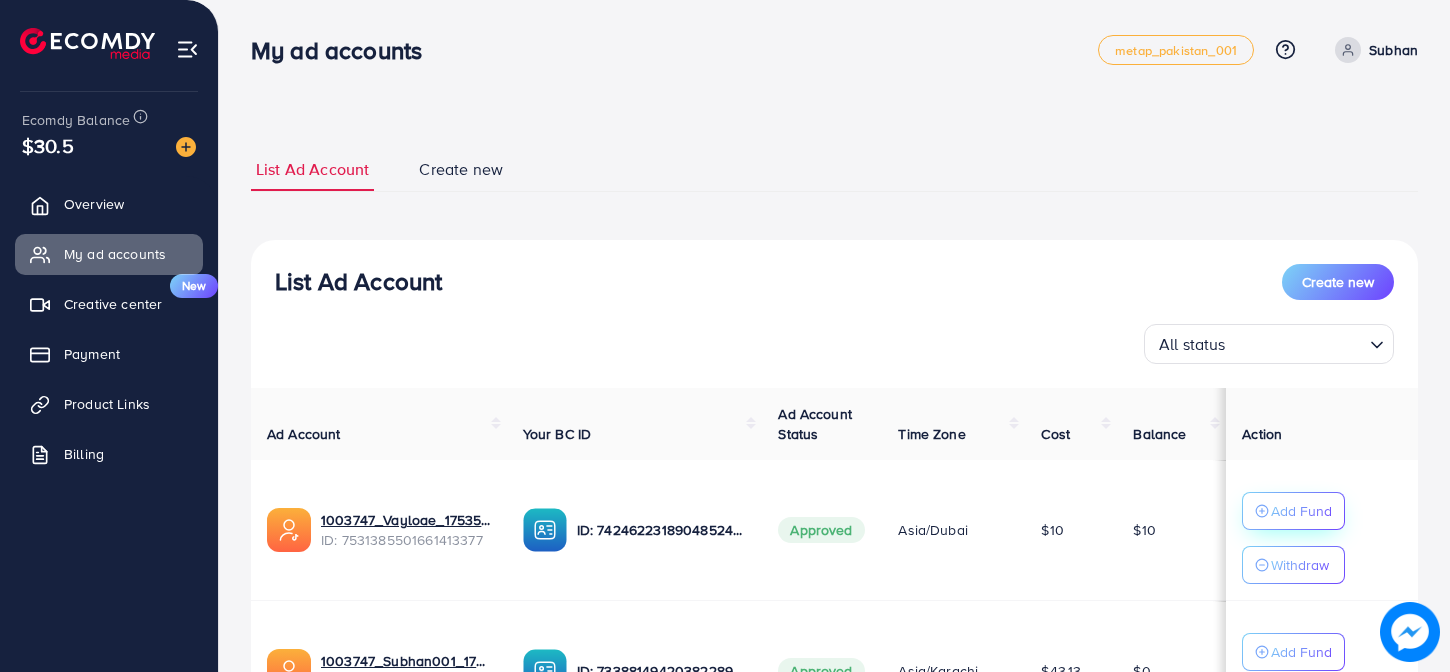 click on "Add Fund" at bounding box center [1293, 511] 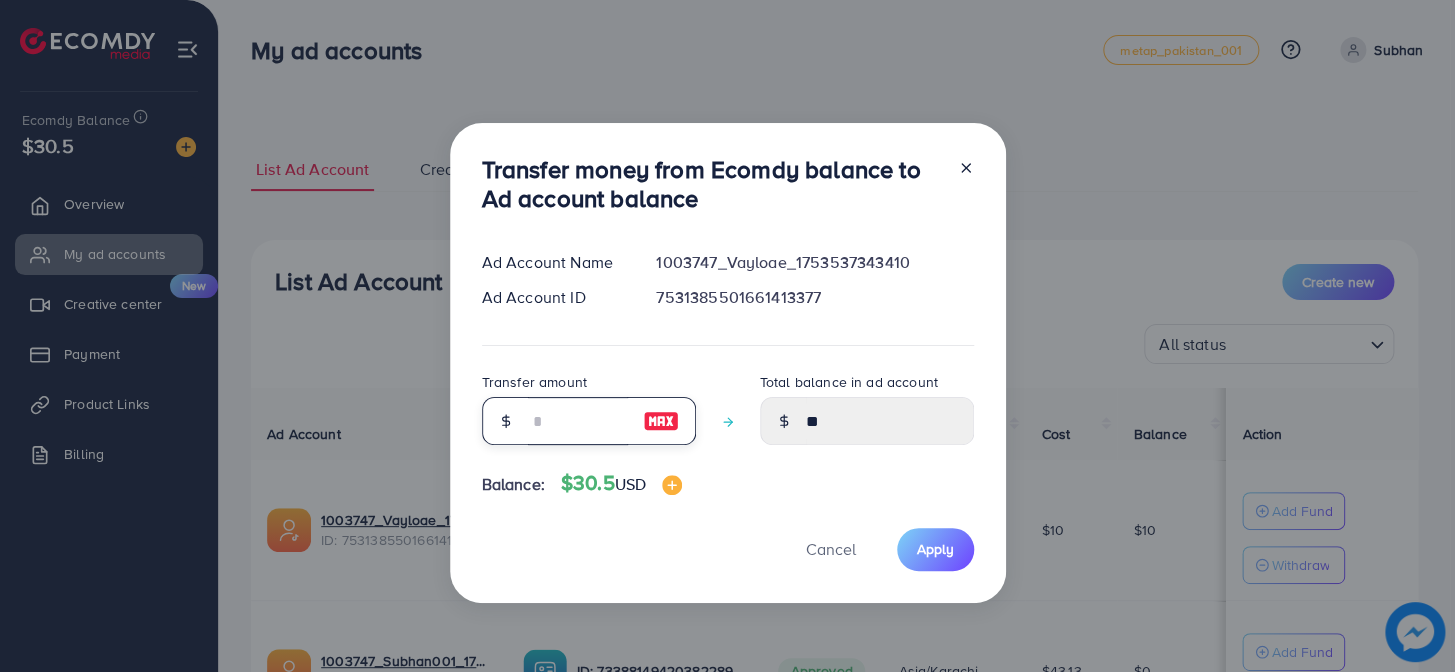 click at bounding box center (578, 421) 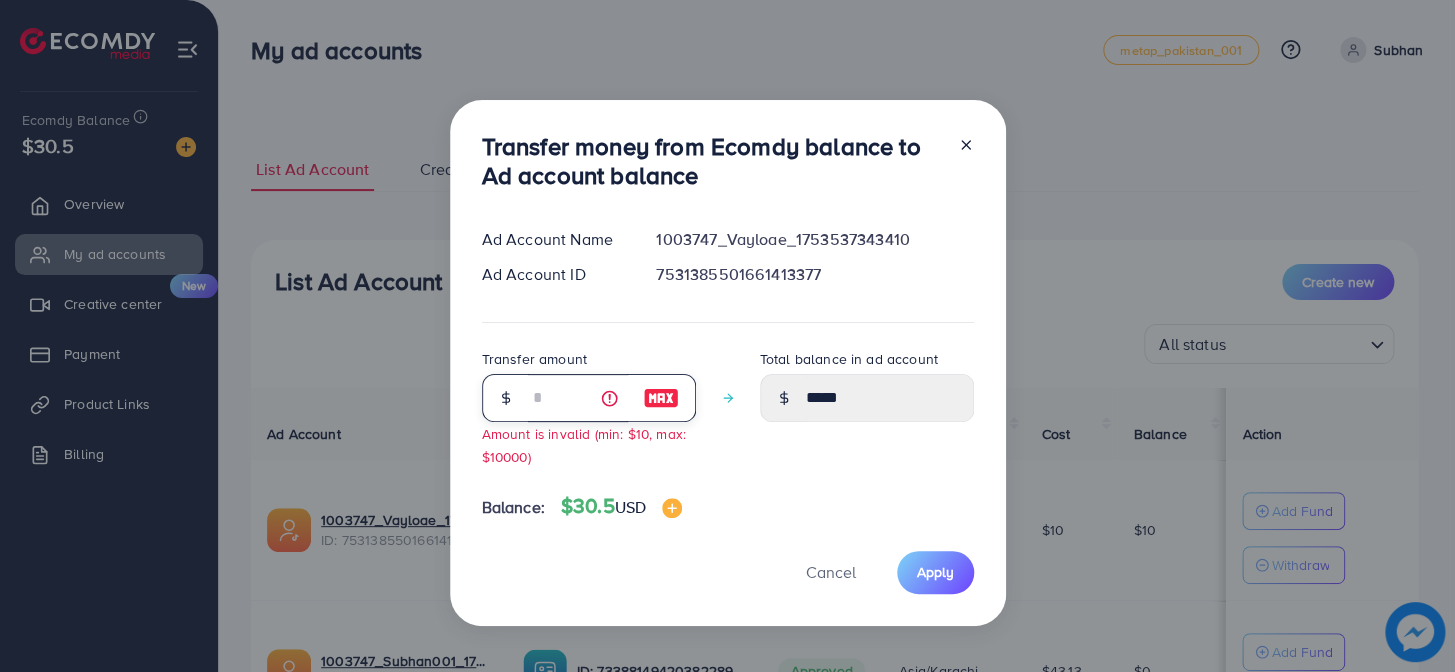 type 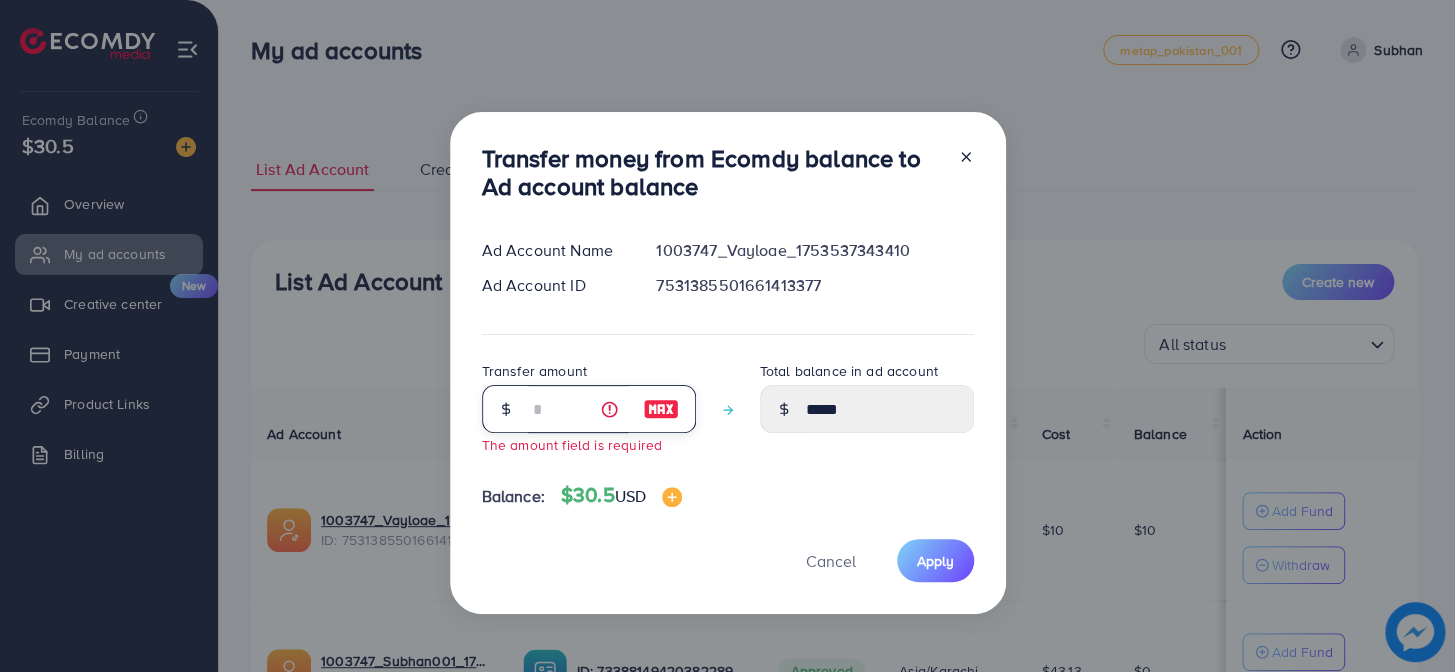 type on "*" 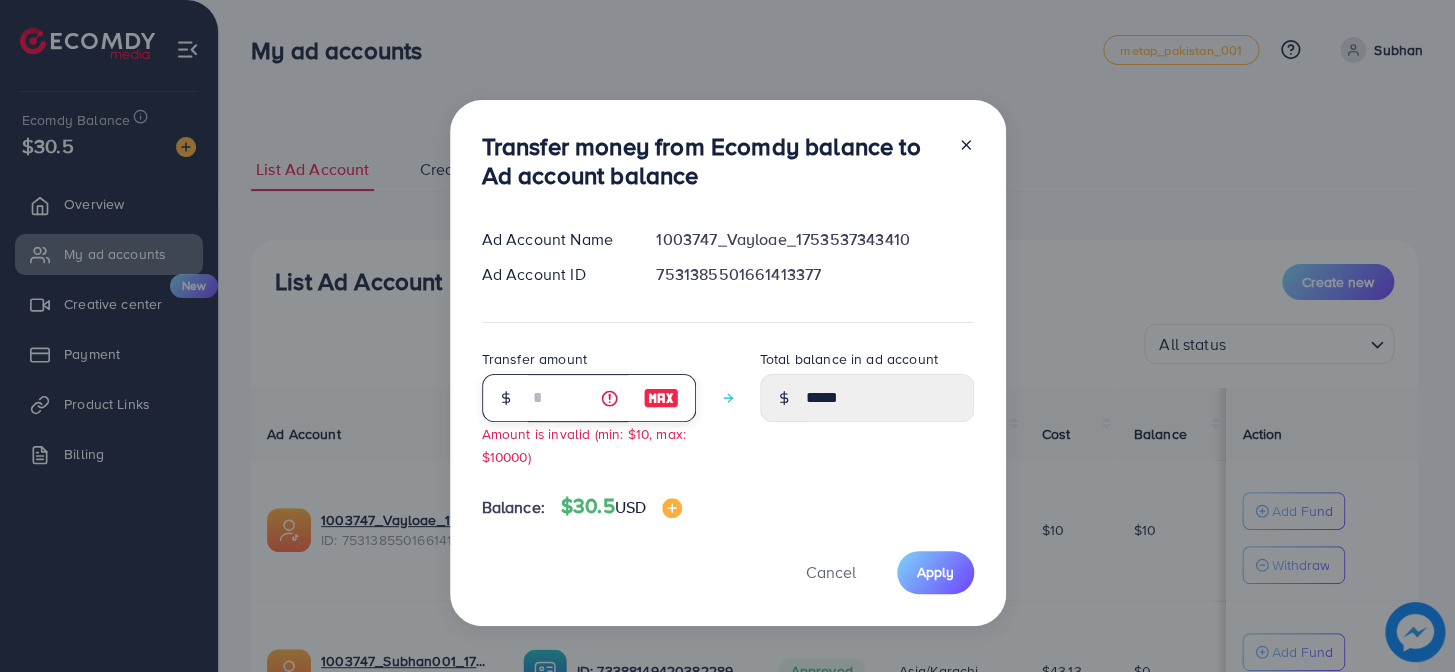 type on "**" 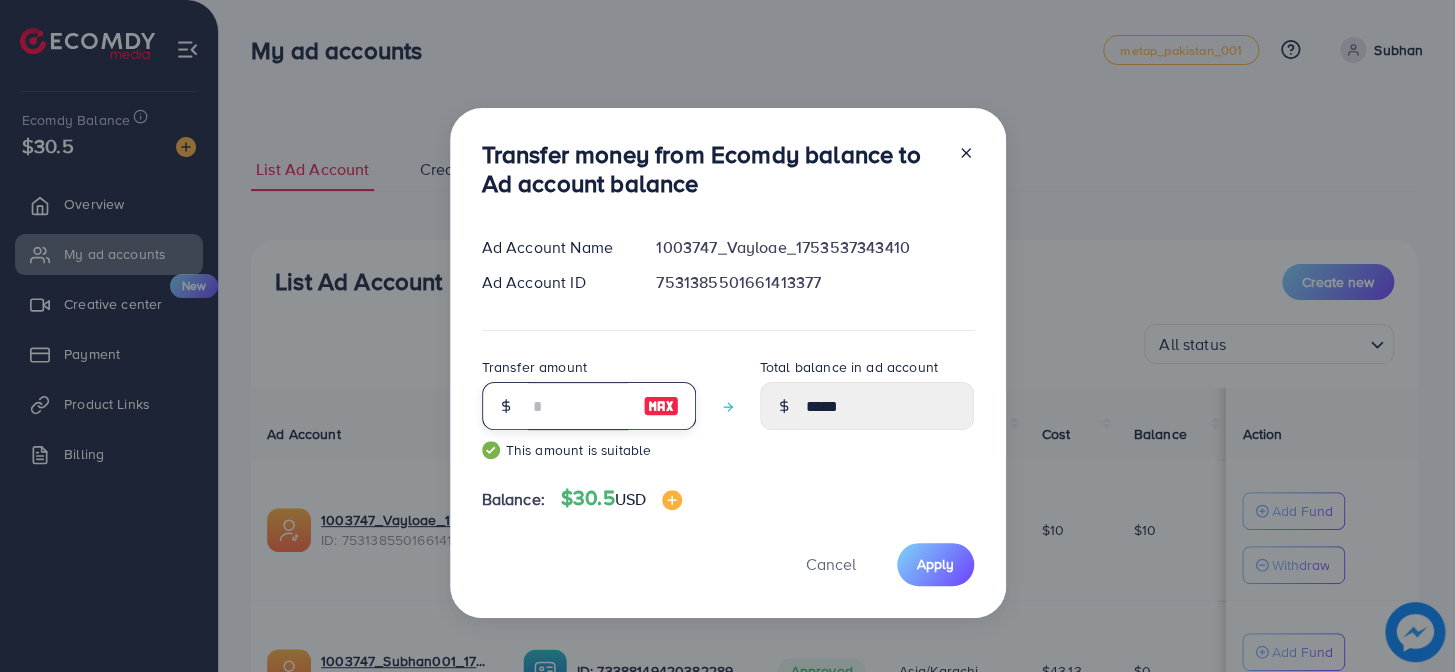 type on "*****" 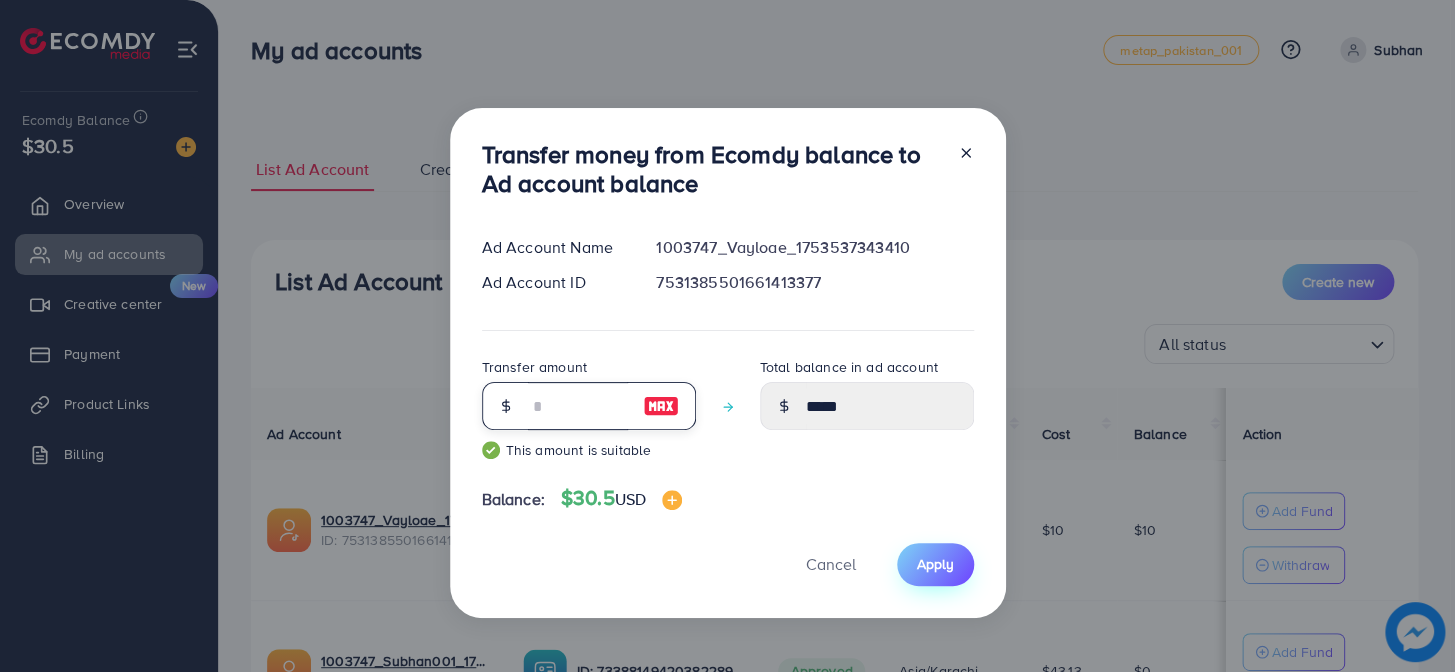 type on "**" 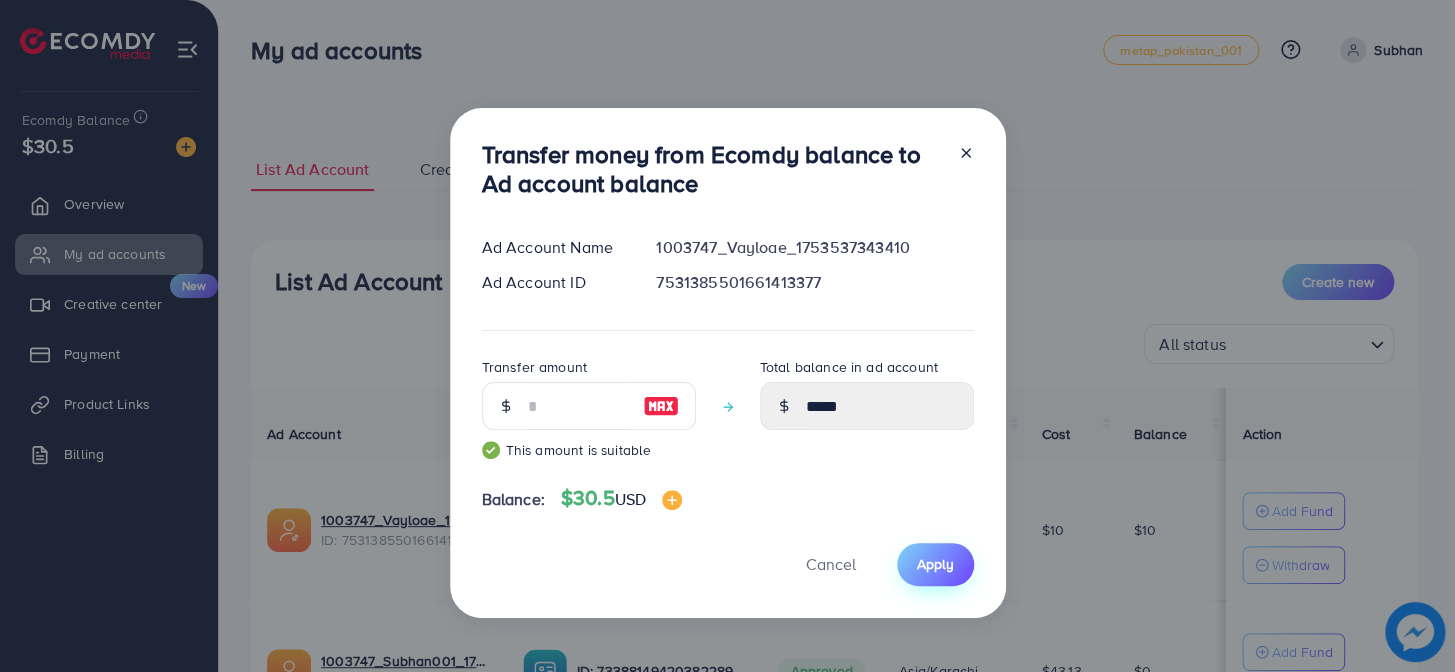 click on "Apply" at bounding box center [935, 564] 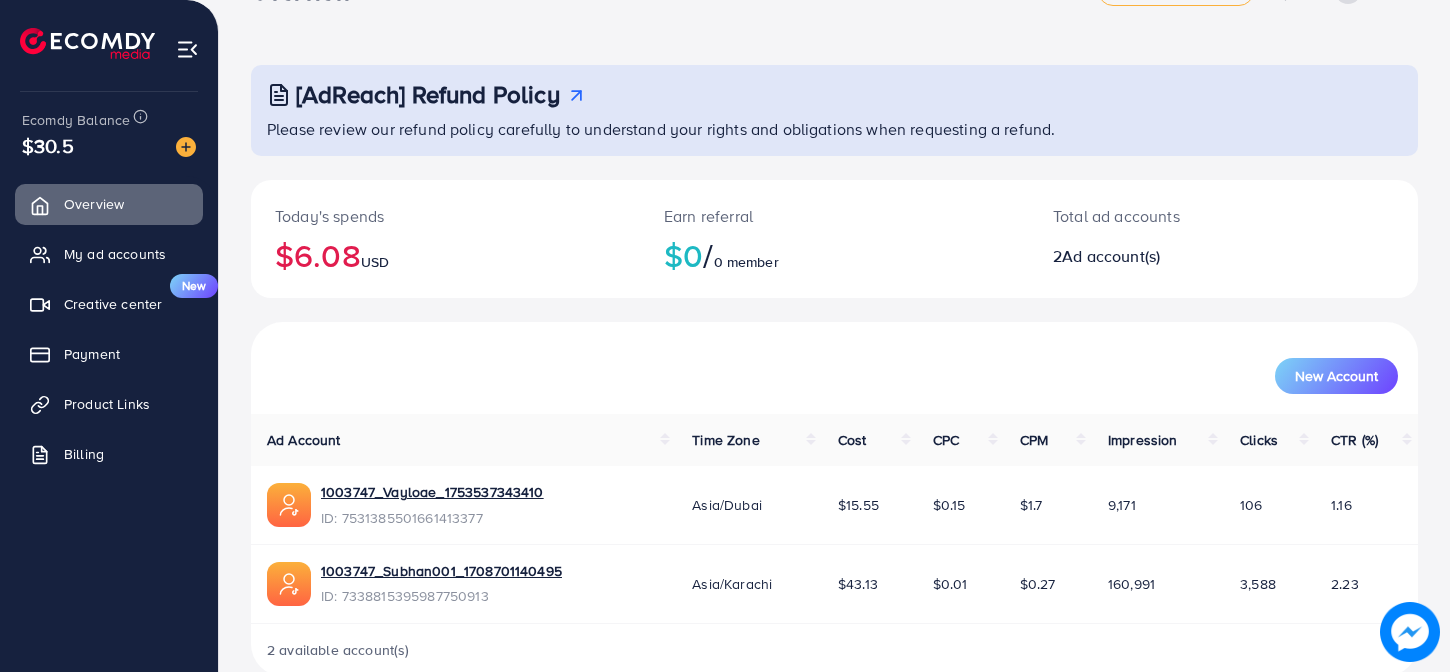 scroll, scrollTop: 94, scrollLeft: 0, axis: vertical 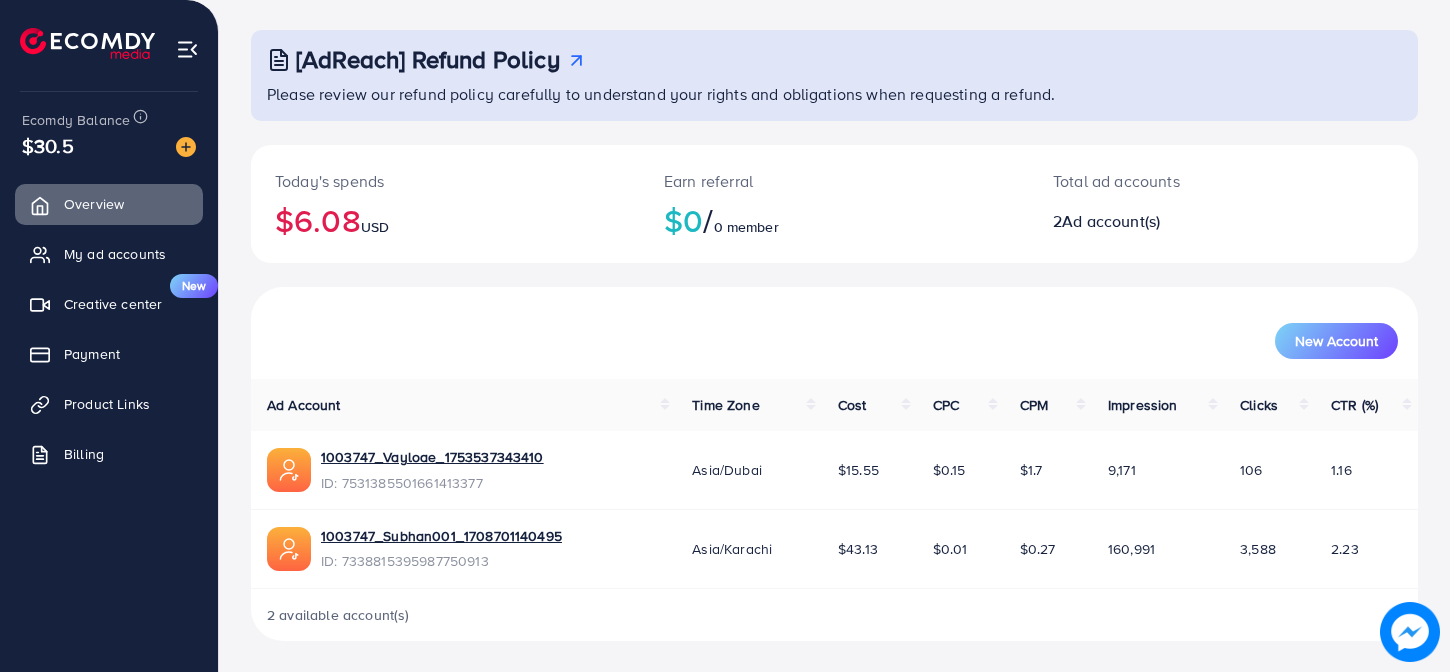 drag, startPoint x: 893, startPoint y: 480, endPoint x: 908, endPoint y: 477, distance: 15.297058 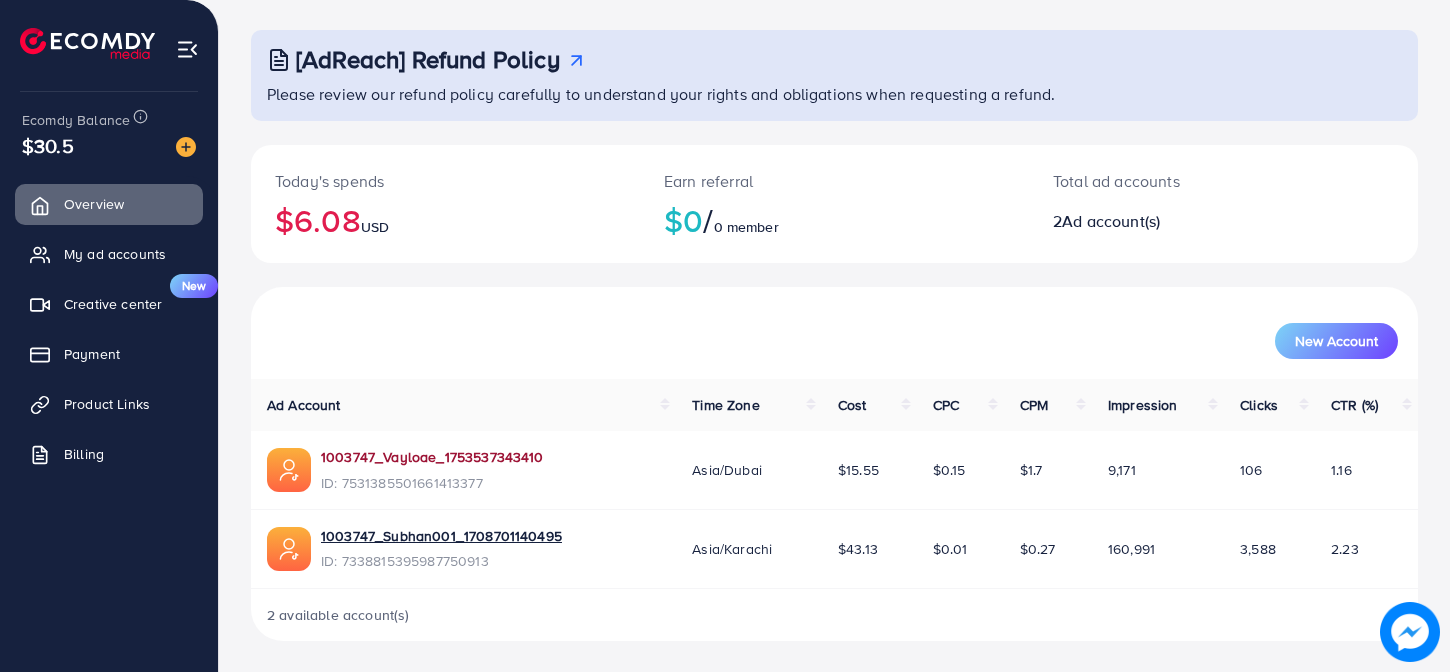 click on "1003747_Vayloae_1753537343410" at bounding box center [432, 457] 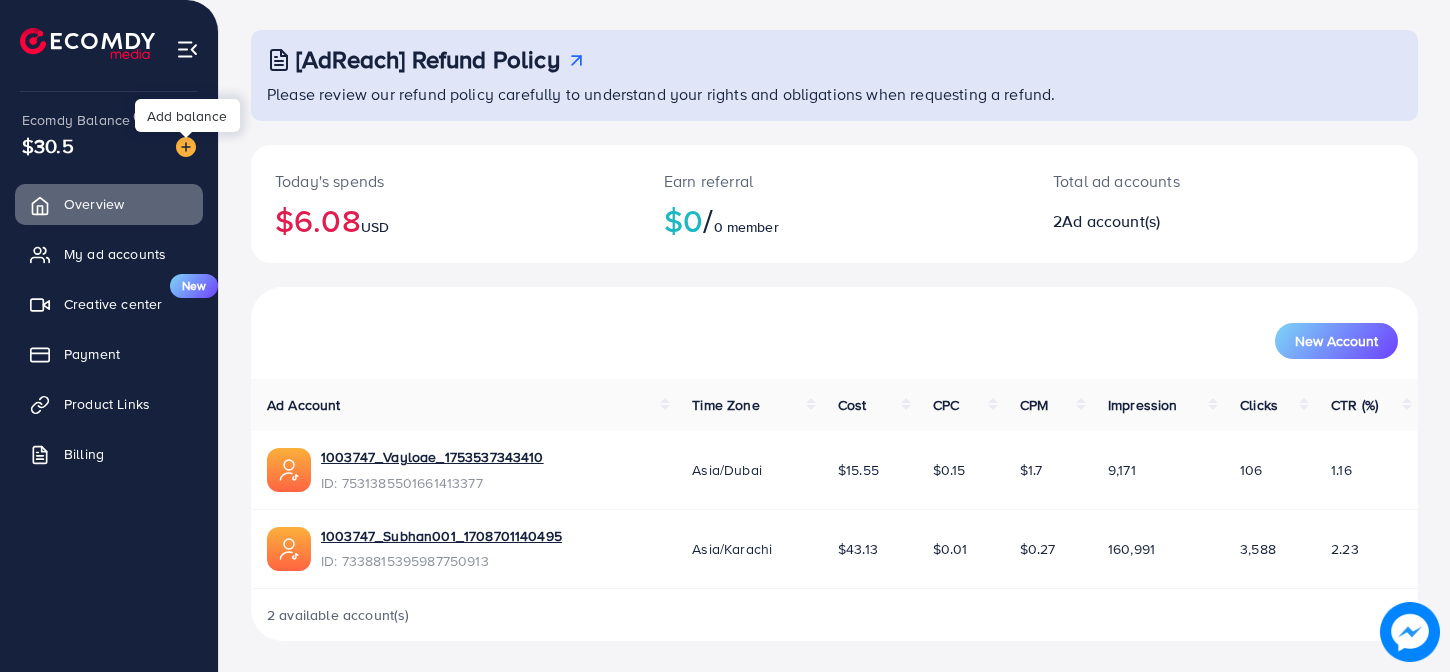 click at bounding box center (186, 147) 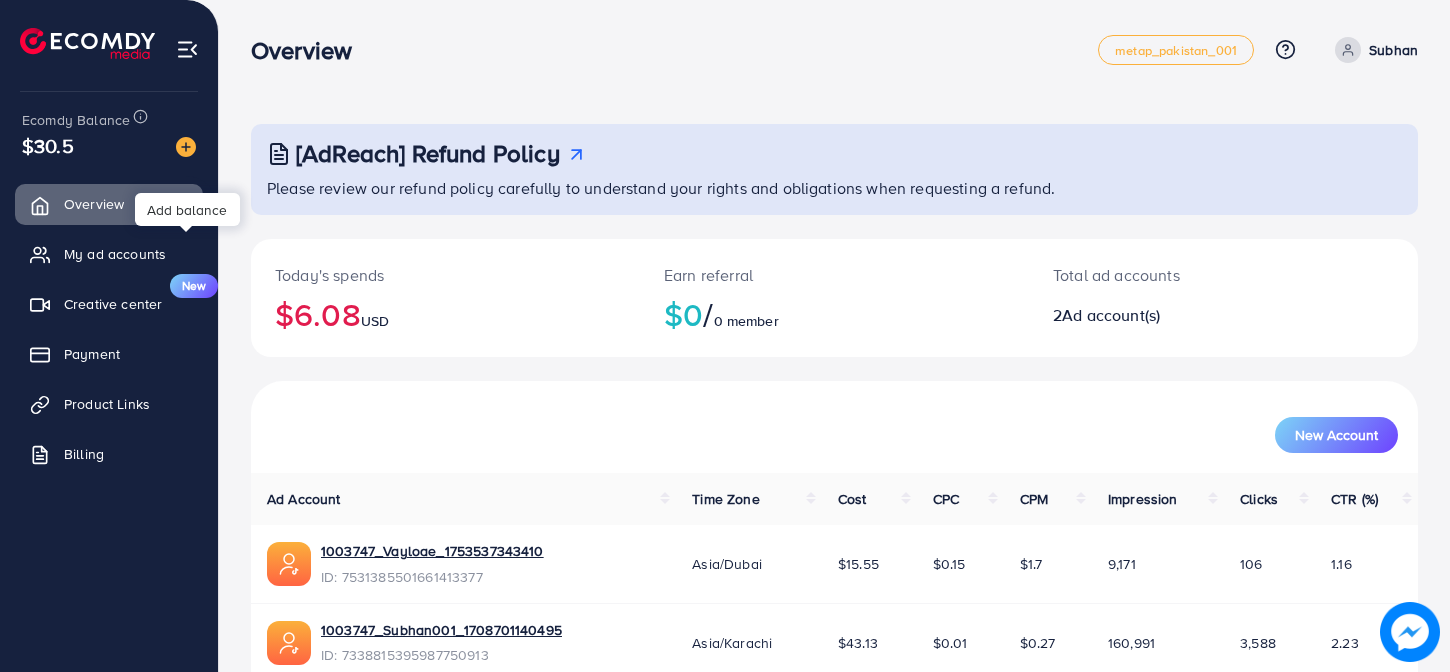 click at bounding box center [186, 147] 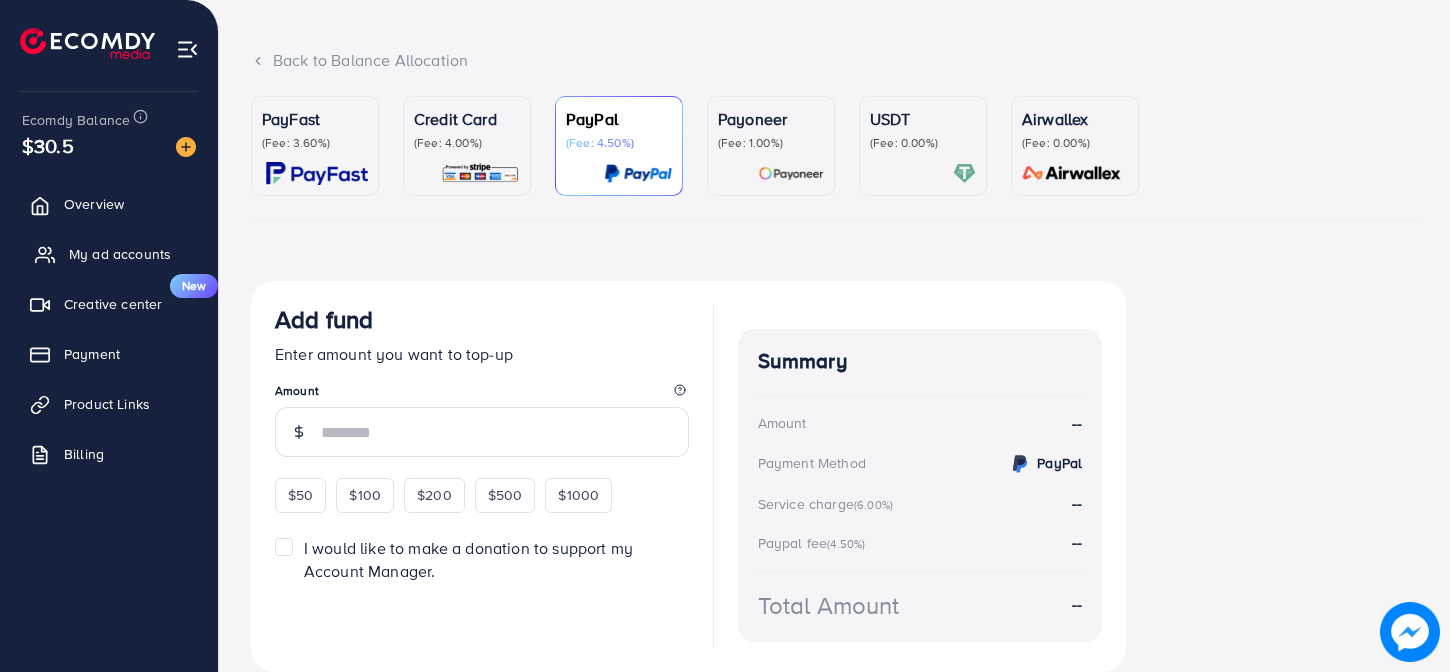 scroll, scrollTop: 0, scrollLeft: 0, axis: both 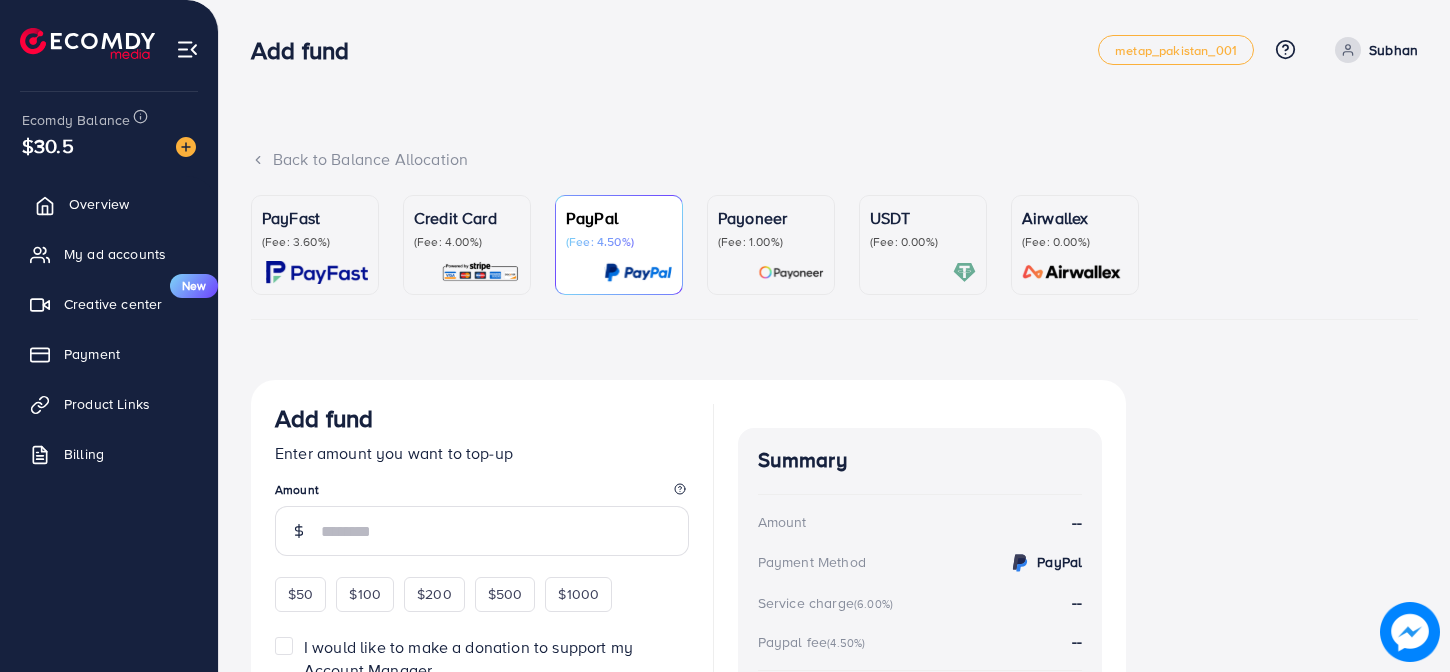 click on "Overview" at bounding box center [109, 204] 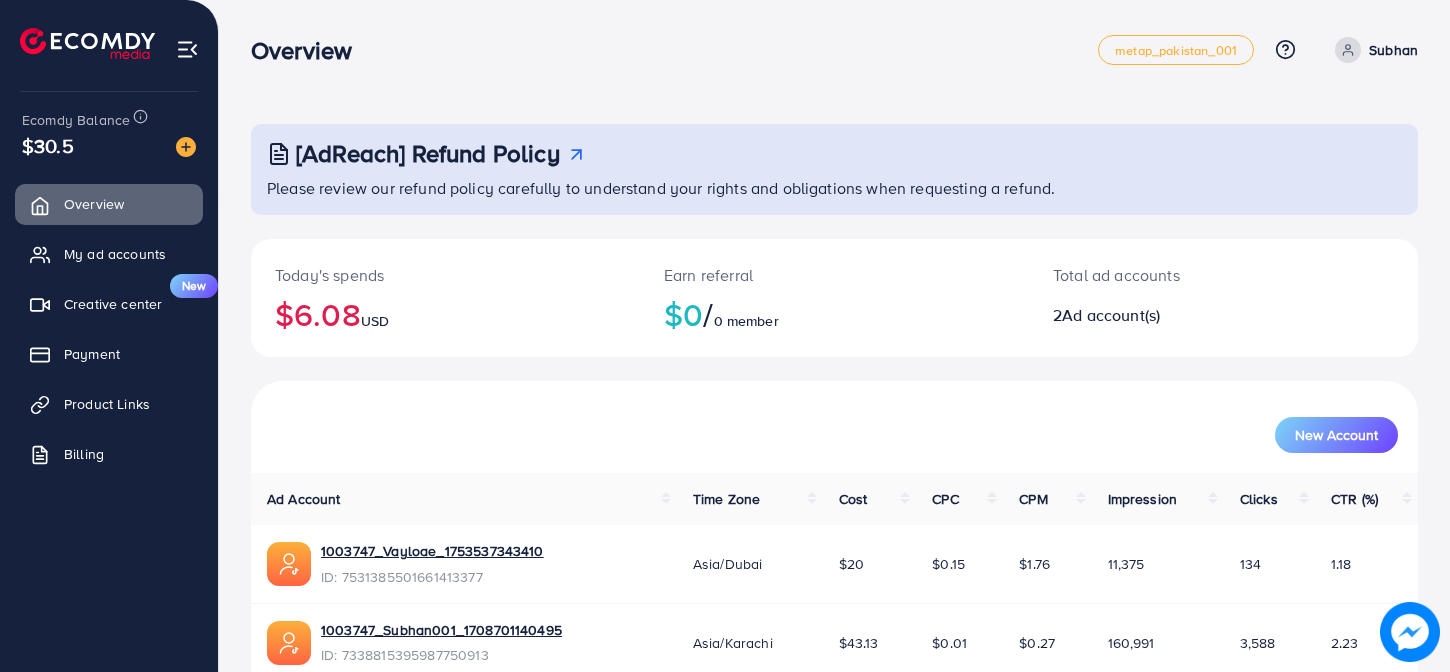 scroll, scrollTop: 94, scrollLeft: 0, axis: vertical 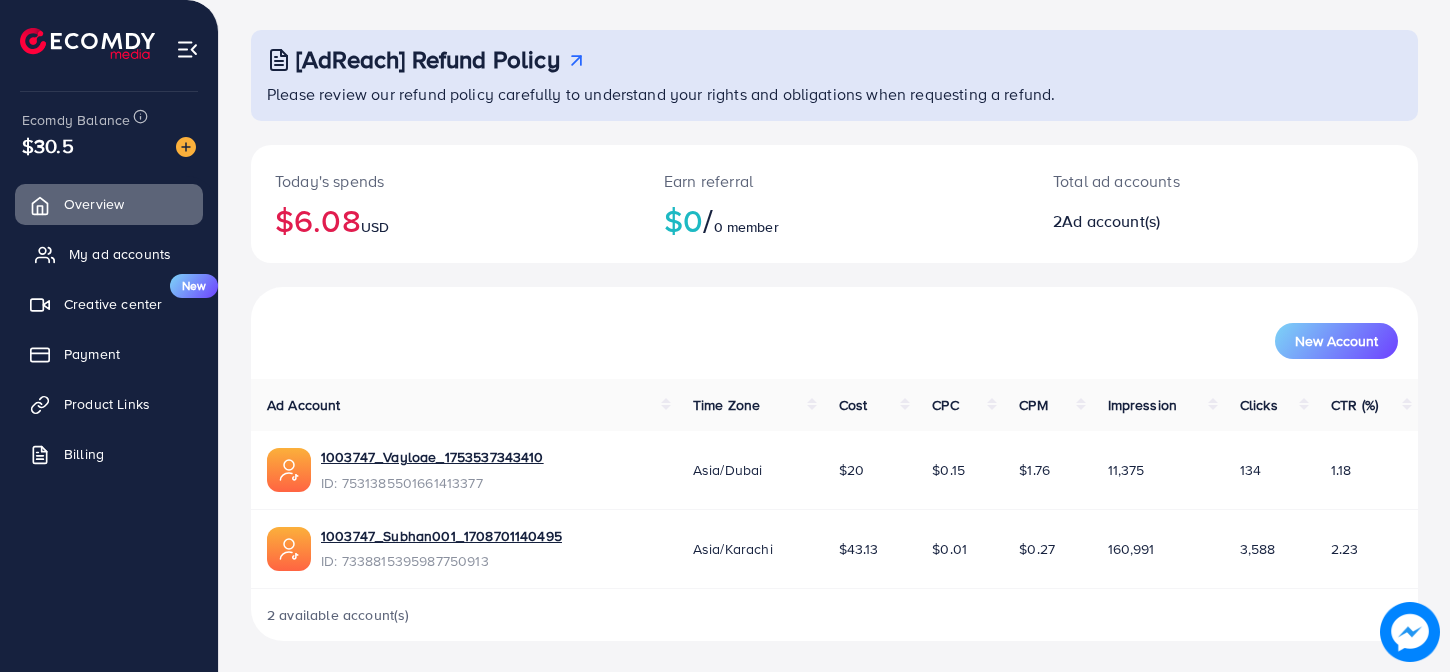 click on "My ad accounts" at bounding box center (109, 254) 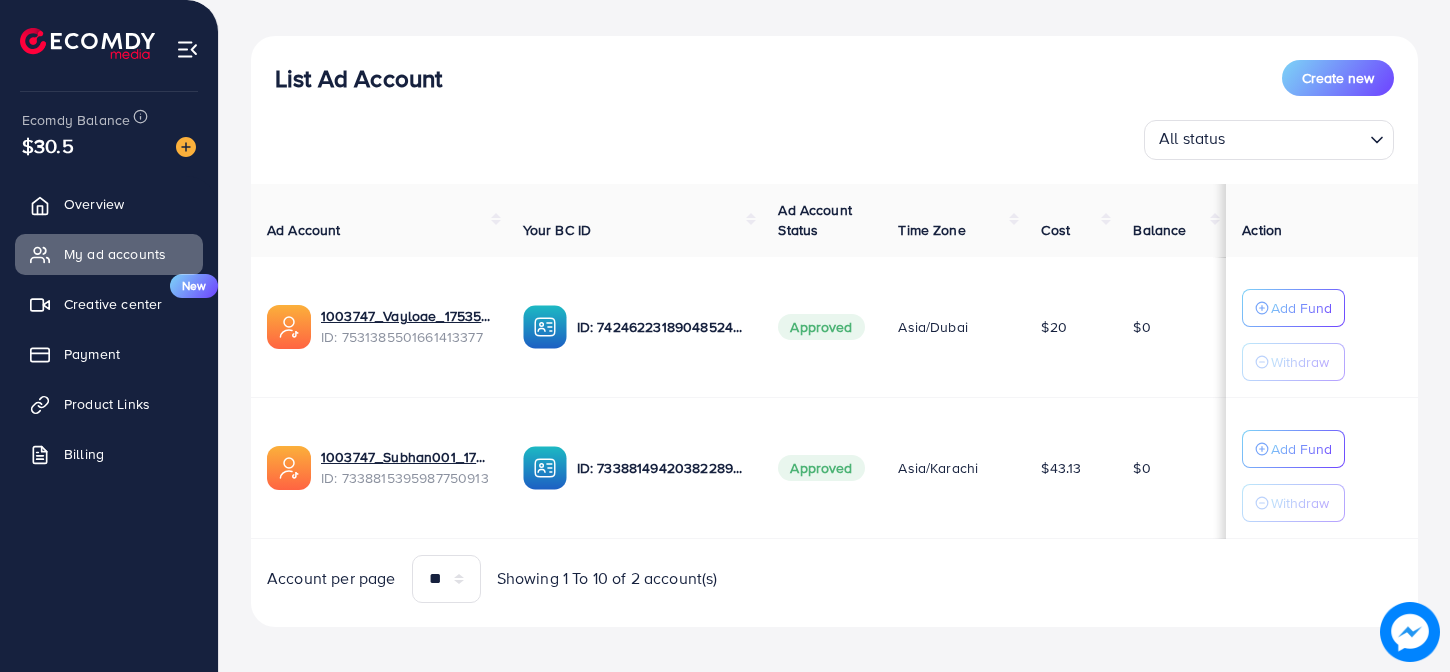 scroll, scrollTop: 223, scrollLeft: 0, axis: vertical 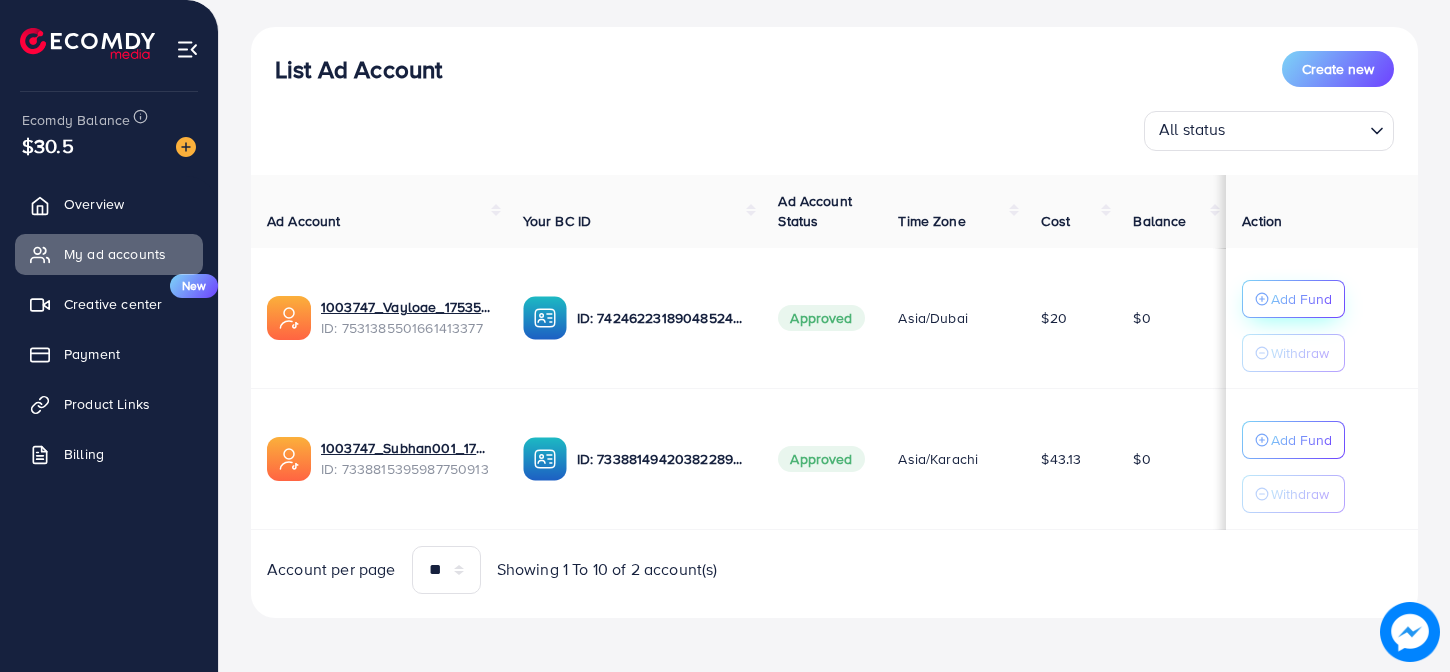 click on "Add Fund" at bounding box center (1301, 299) 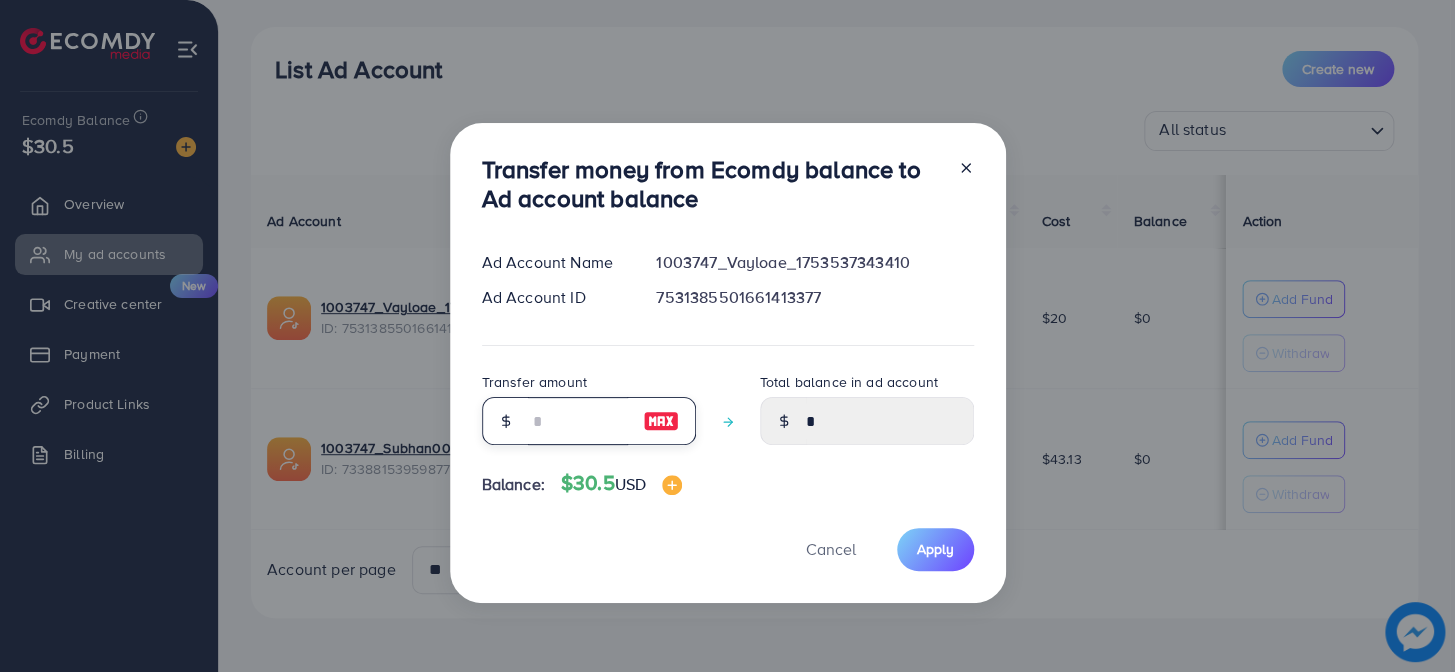 click at bounding box center [578, 421] 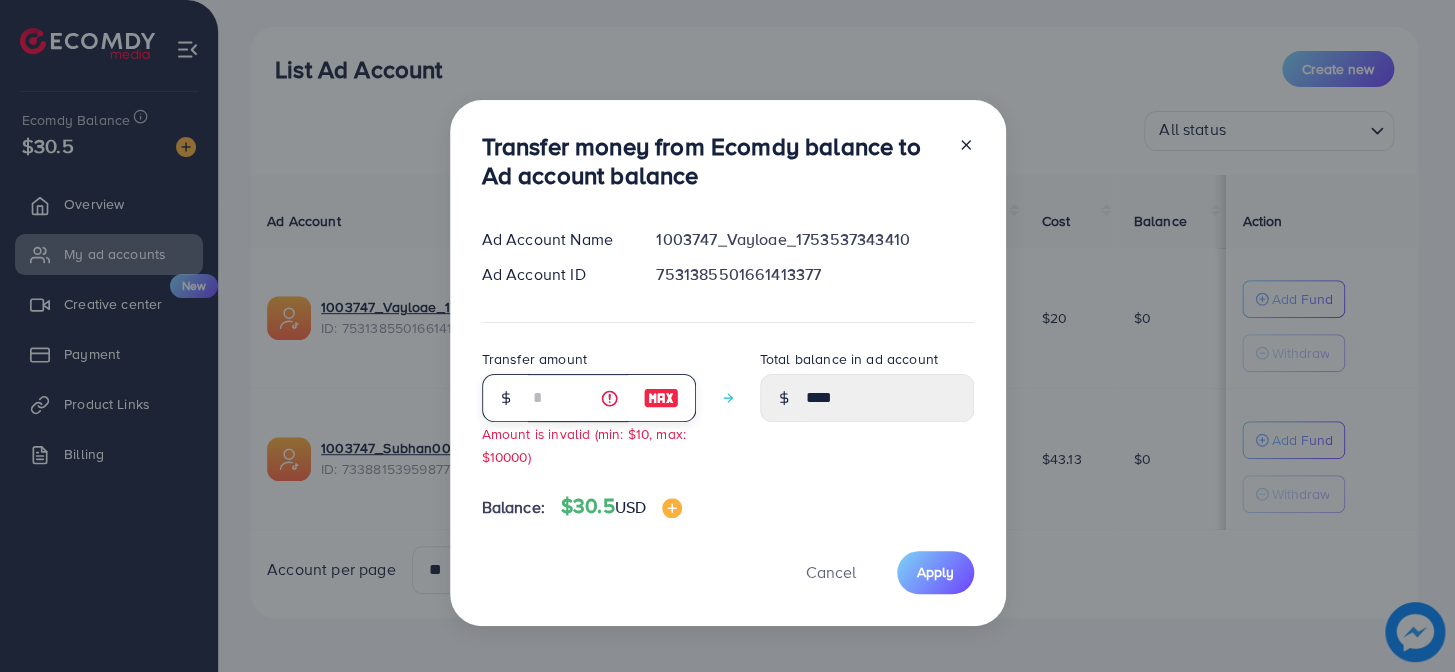 type on "**" 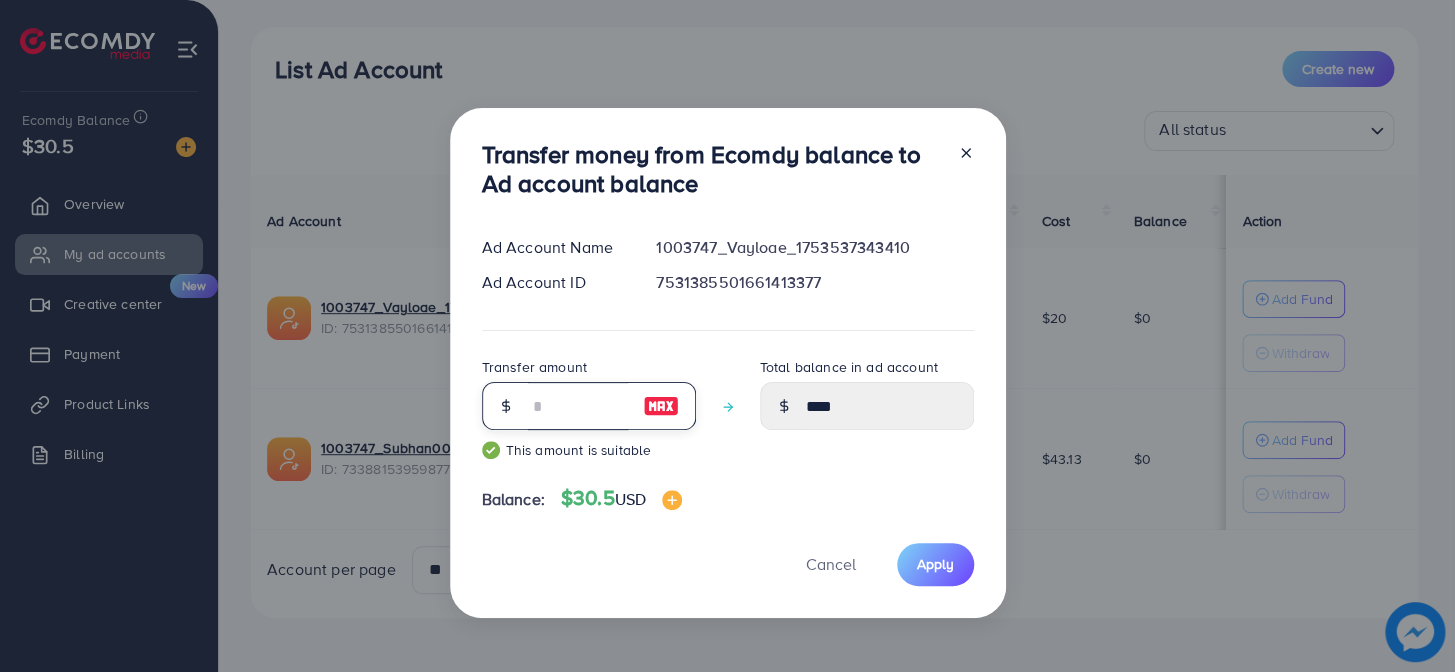 type on "*****" 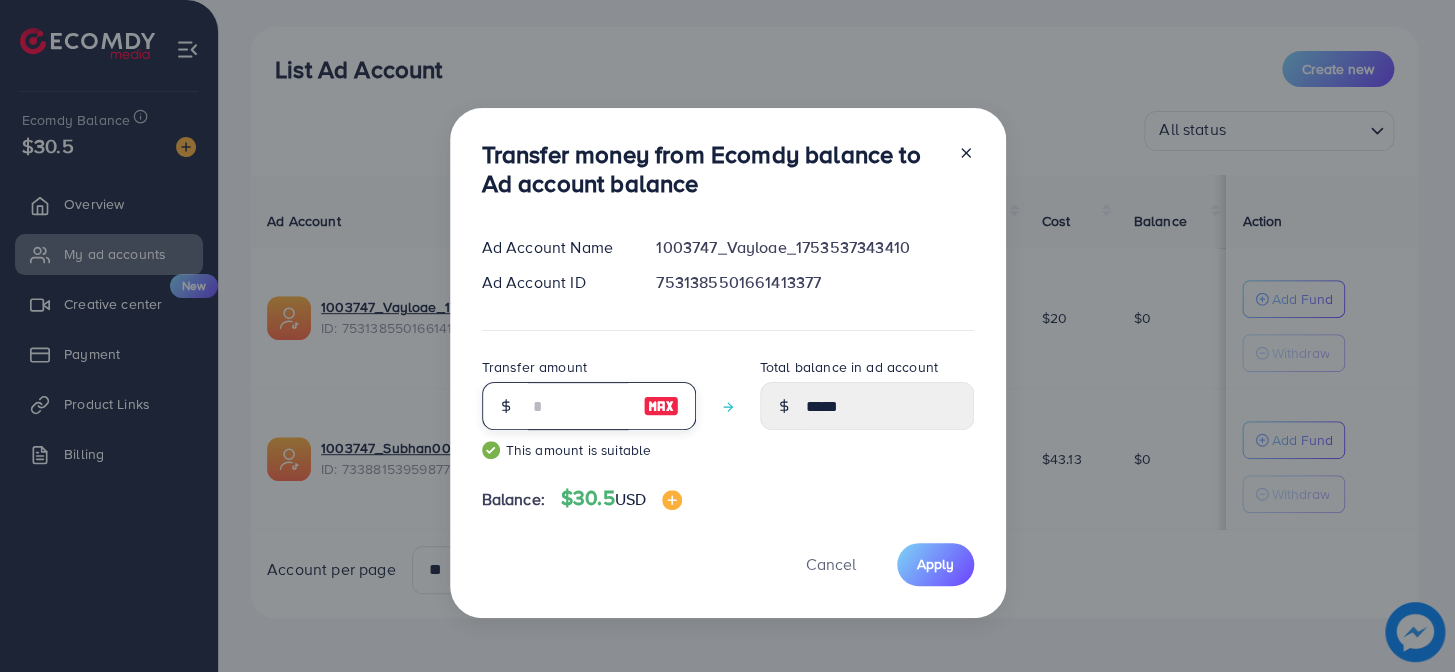 type on "**" 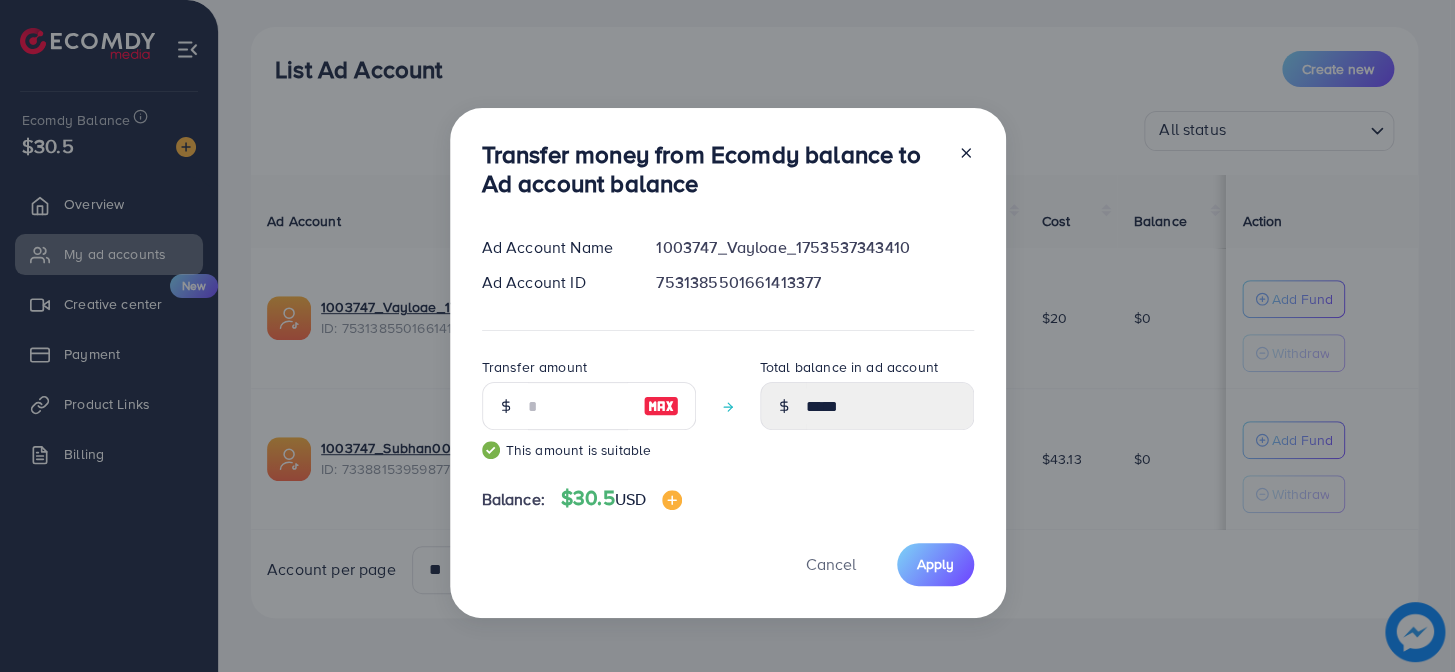 click 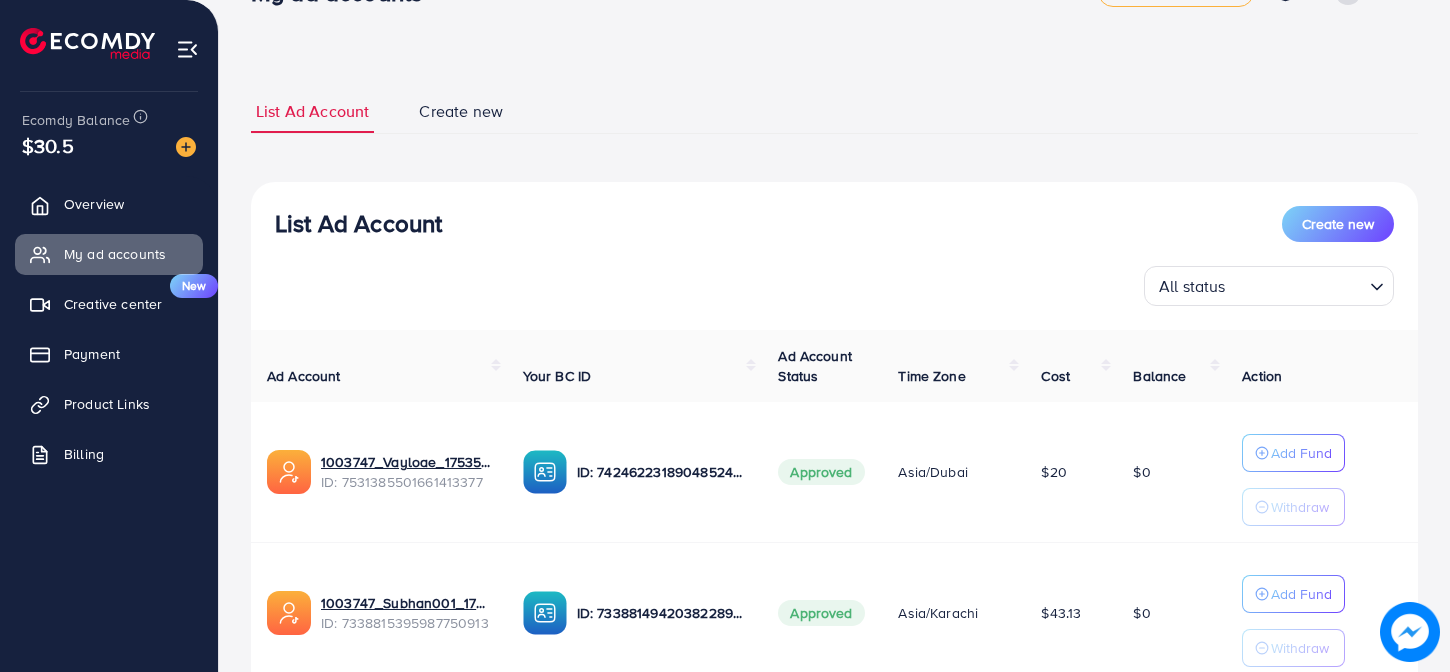 scroll, scrollTop: 90, scrollLeft: 0, axis: vertical 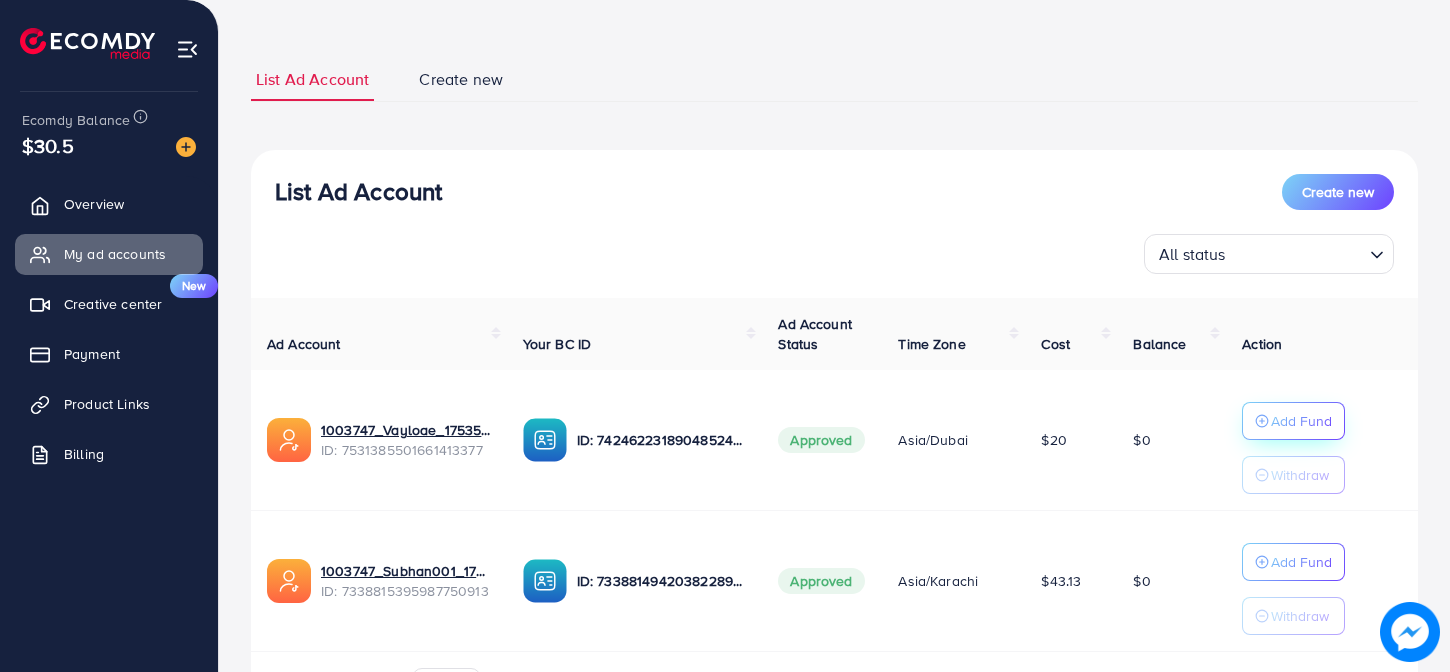 click 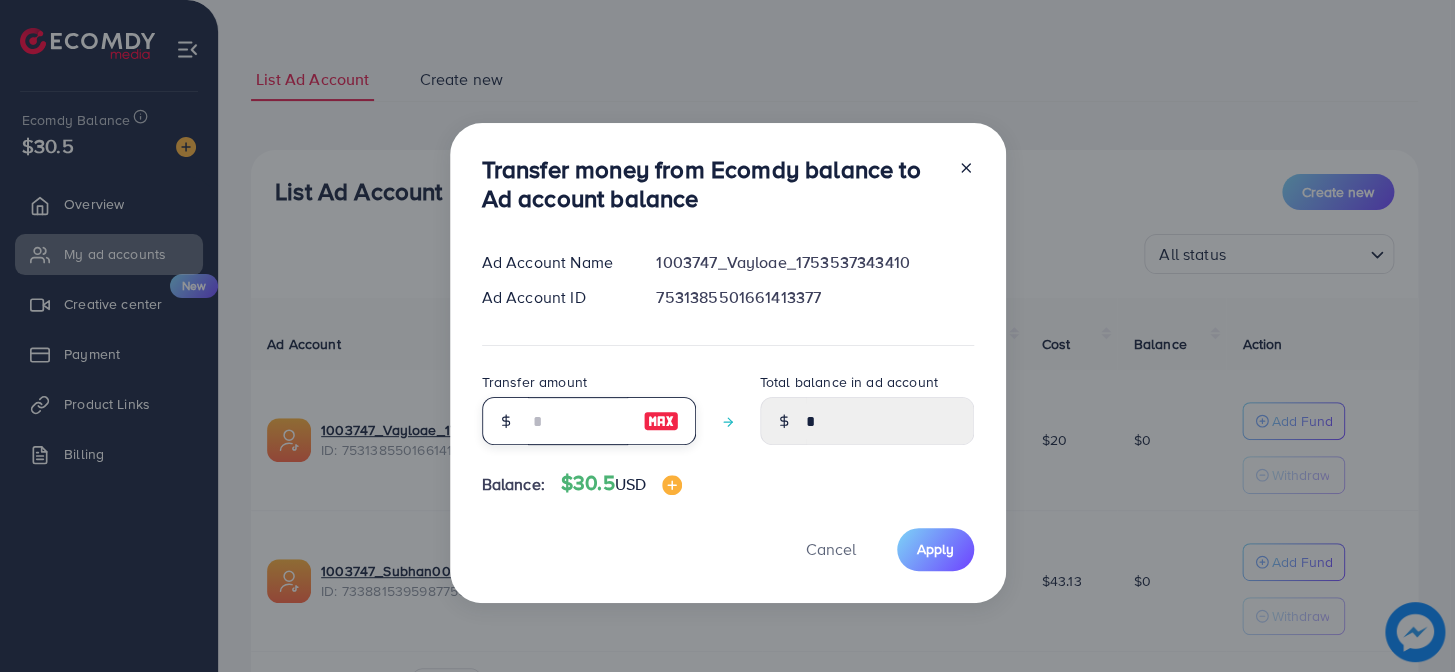 click at bounding box center (578, 421) 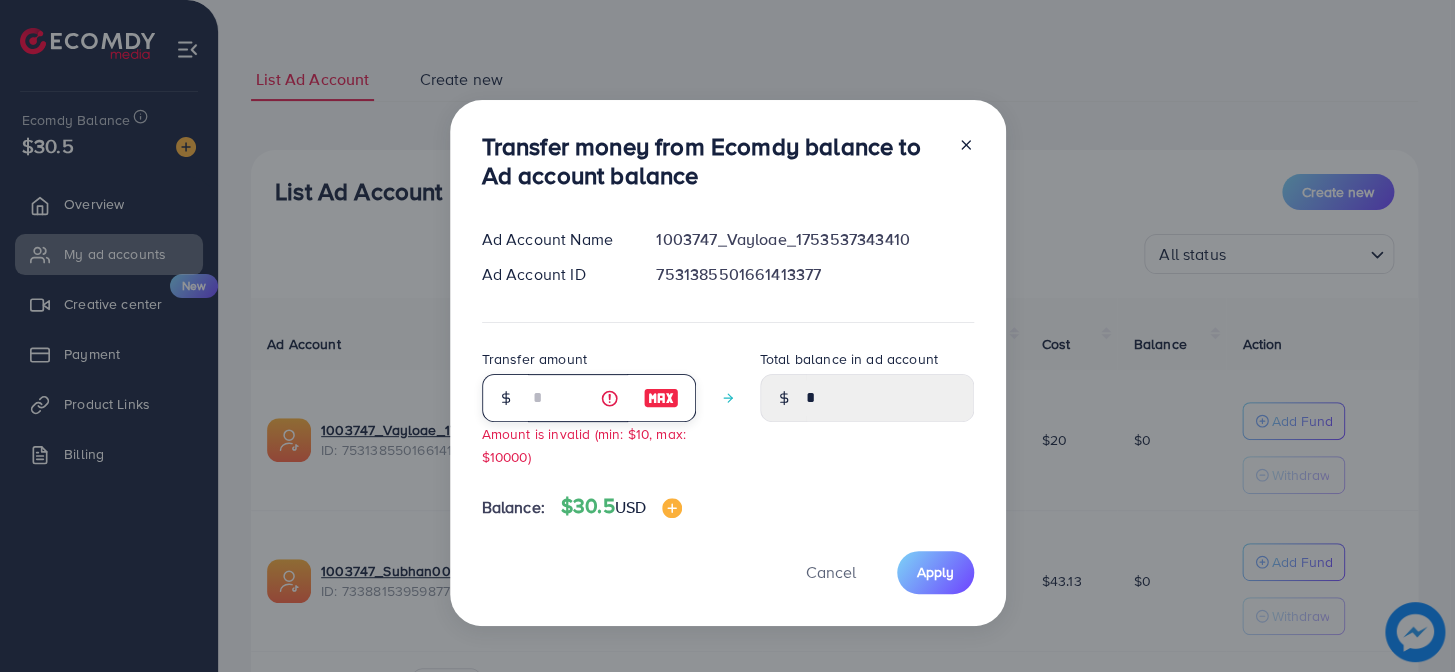type on "****" 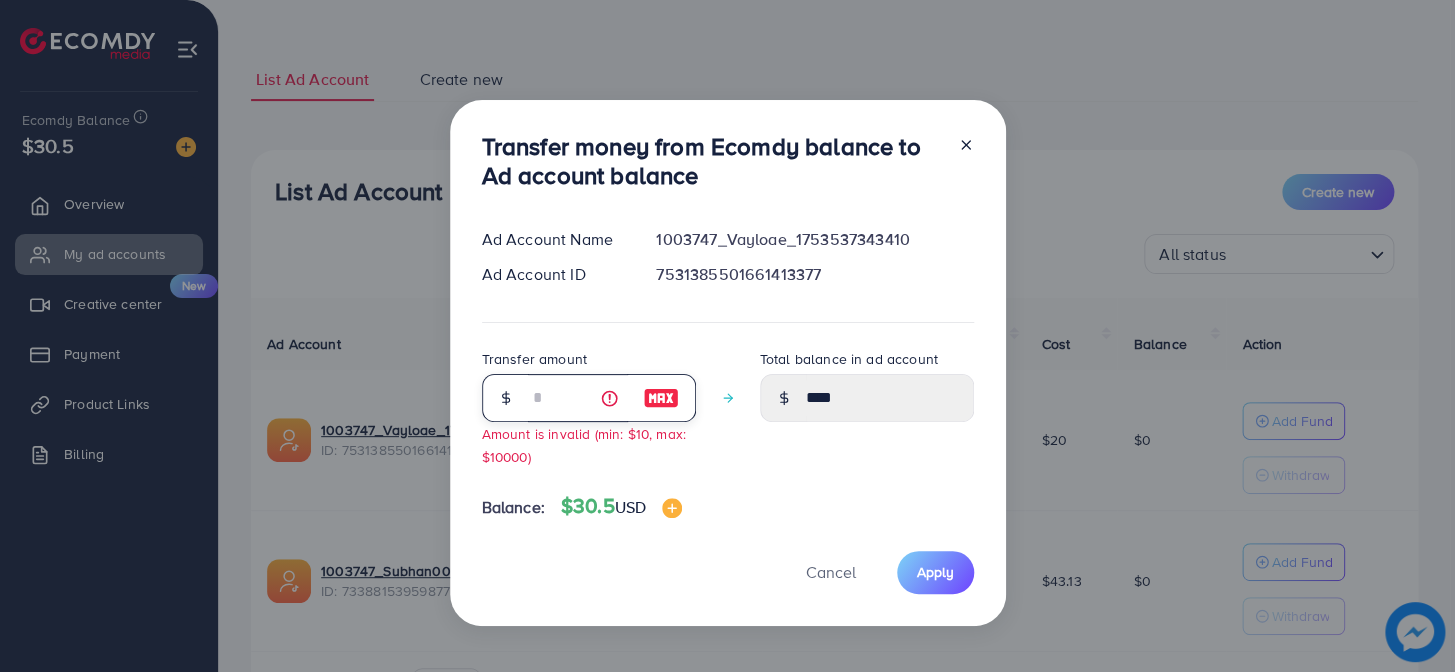 type on "**" 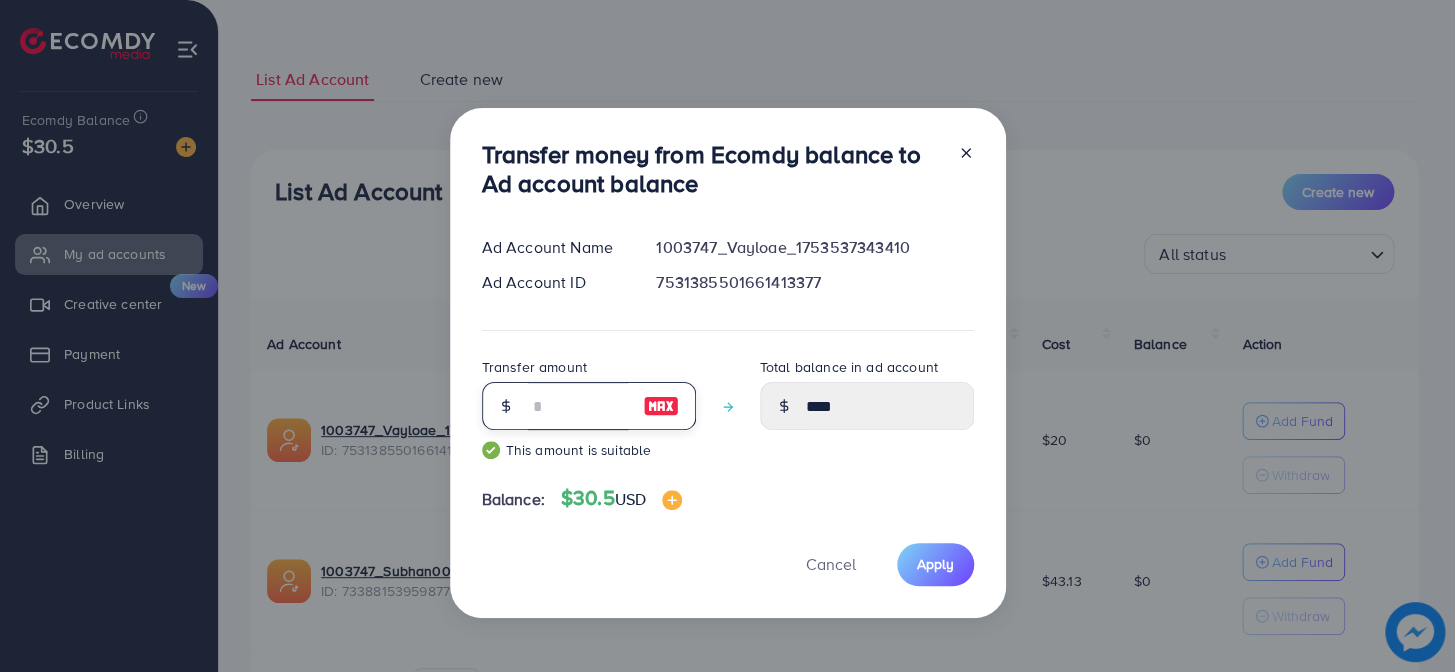 type on "*****" 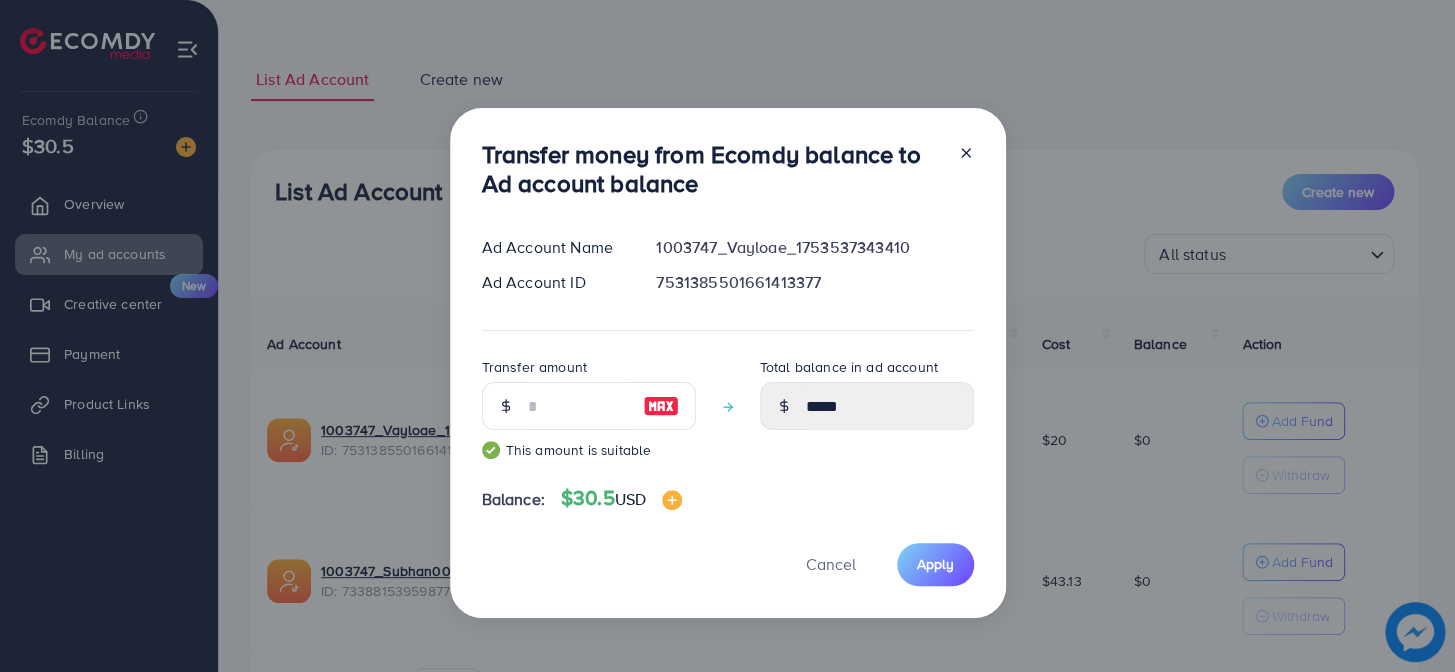 click on "*****" at bounding box center [867, 406] 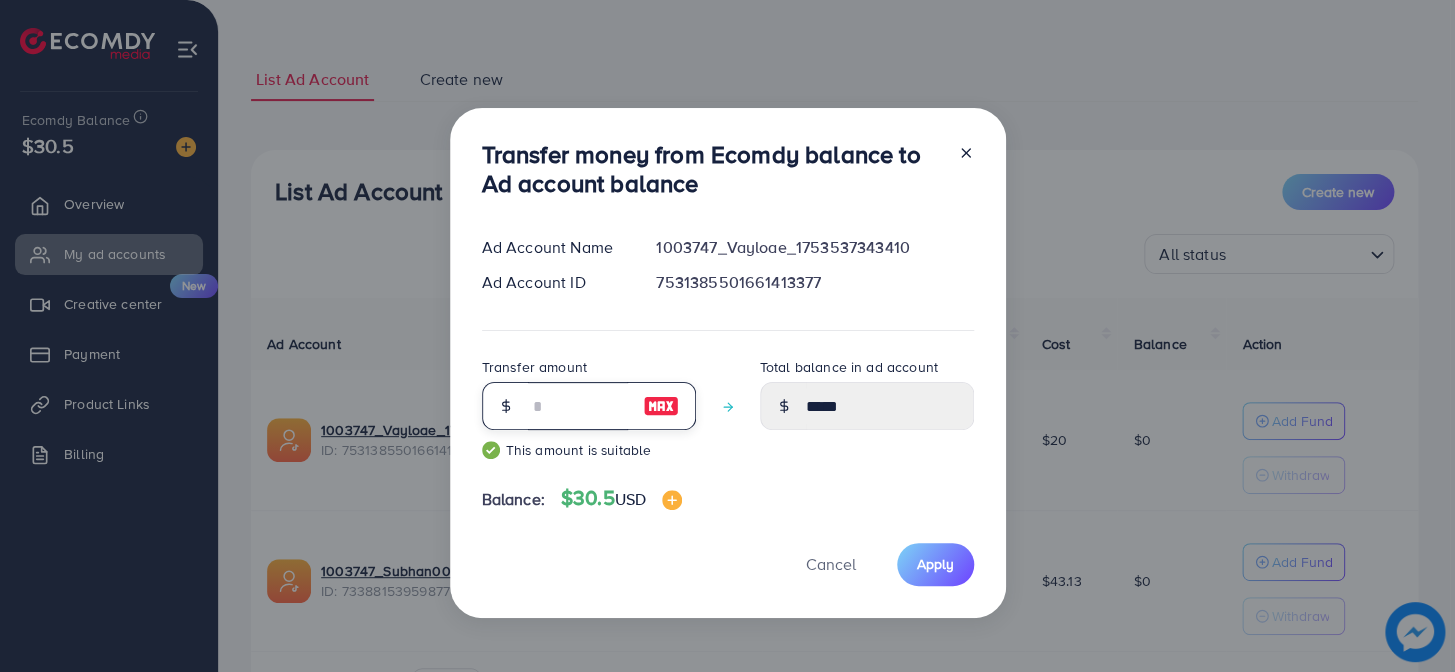 click on "**" at bounding box center [578, 406] 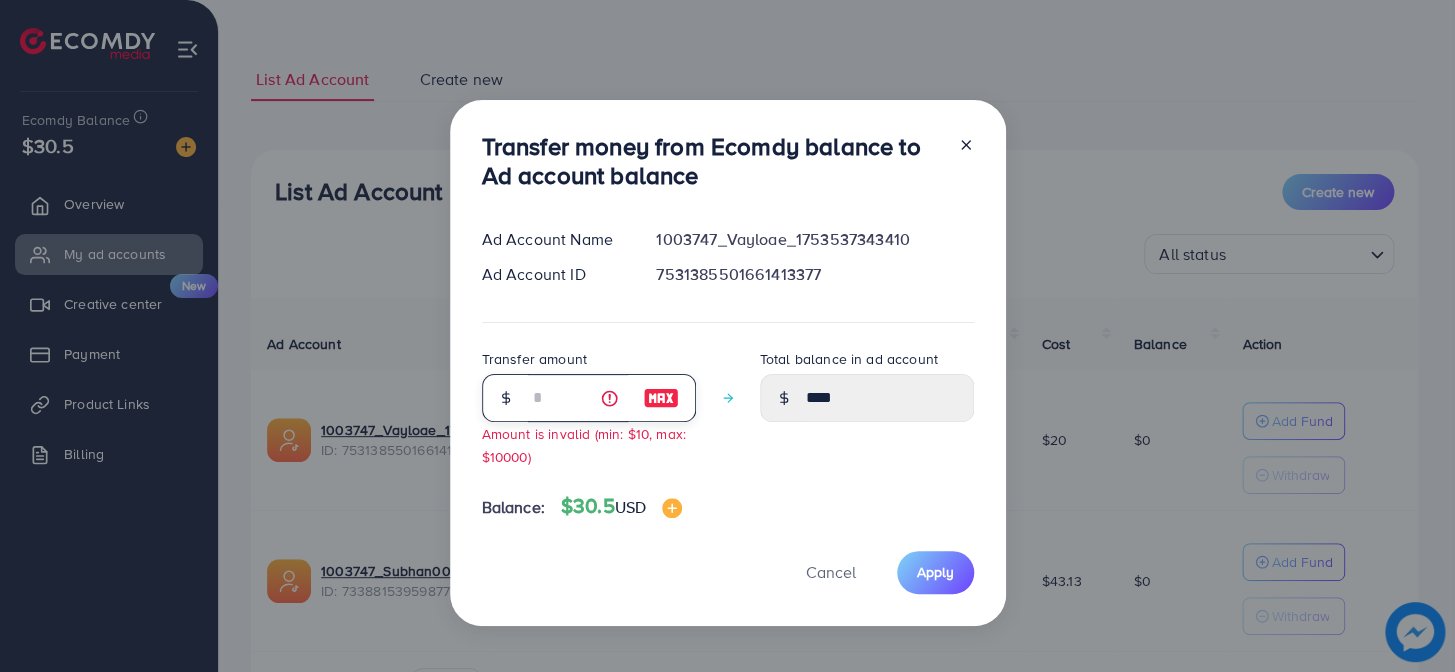 type 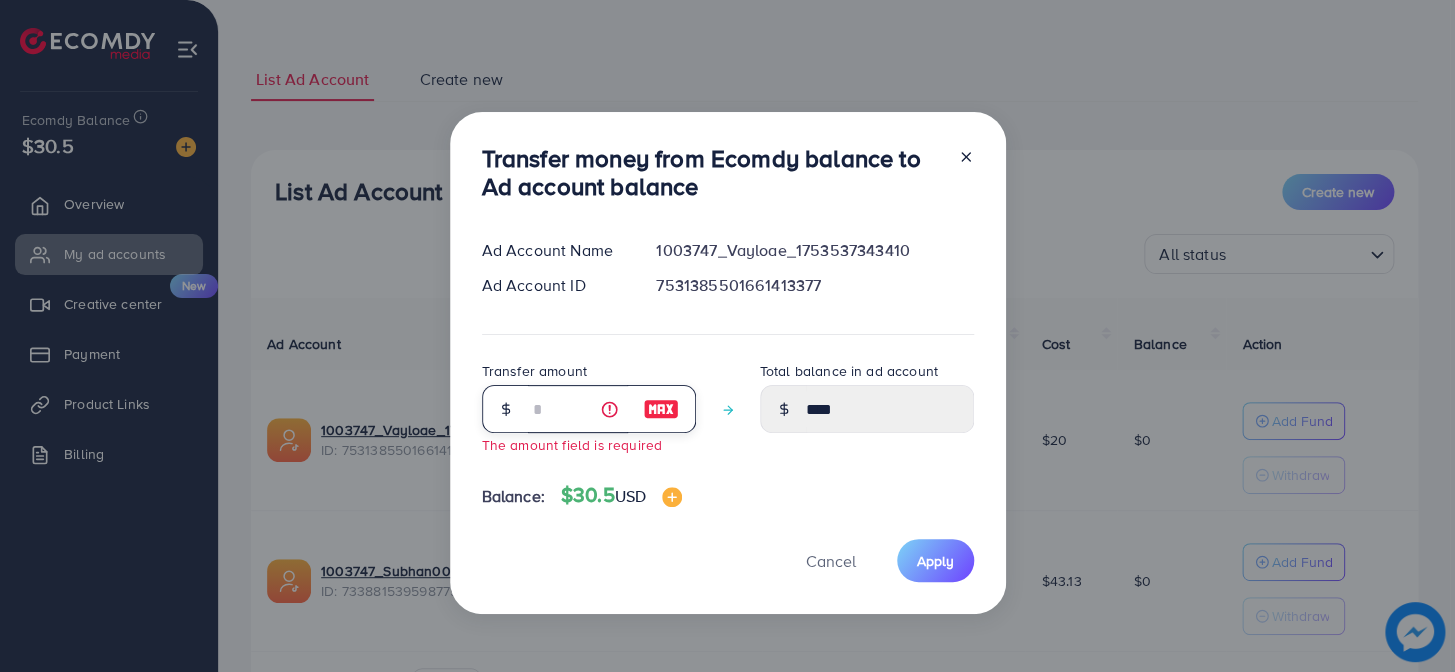 type on "****" 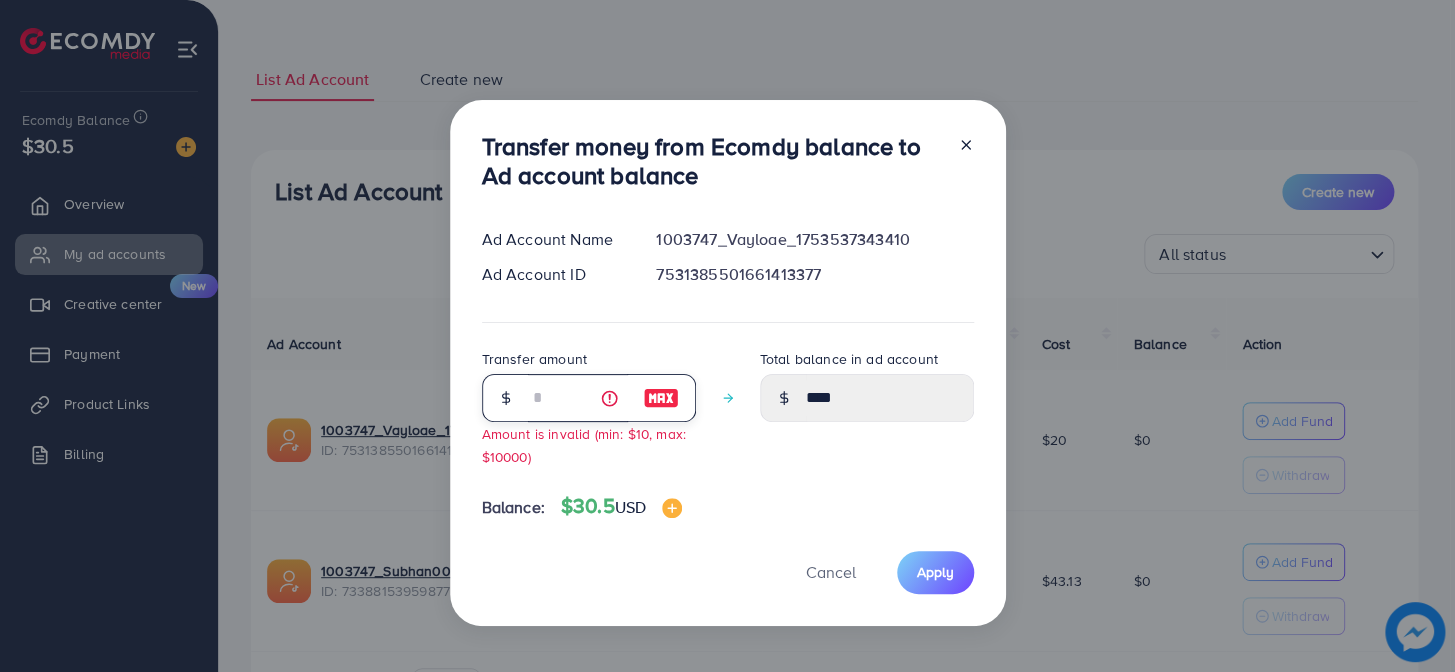 type on "****" 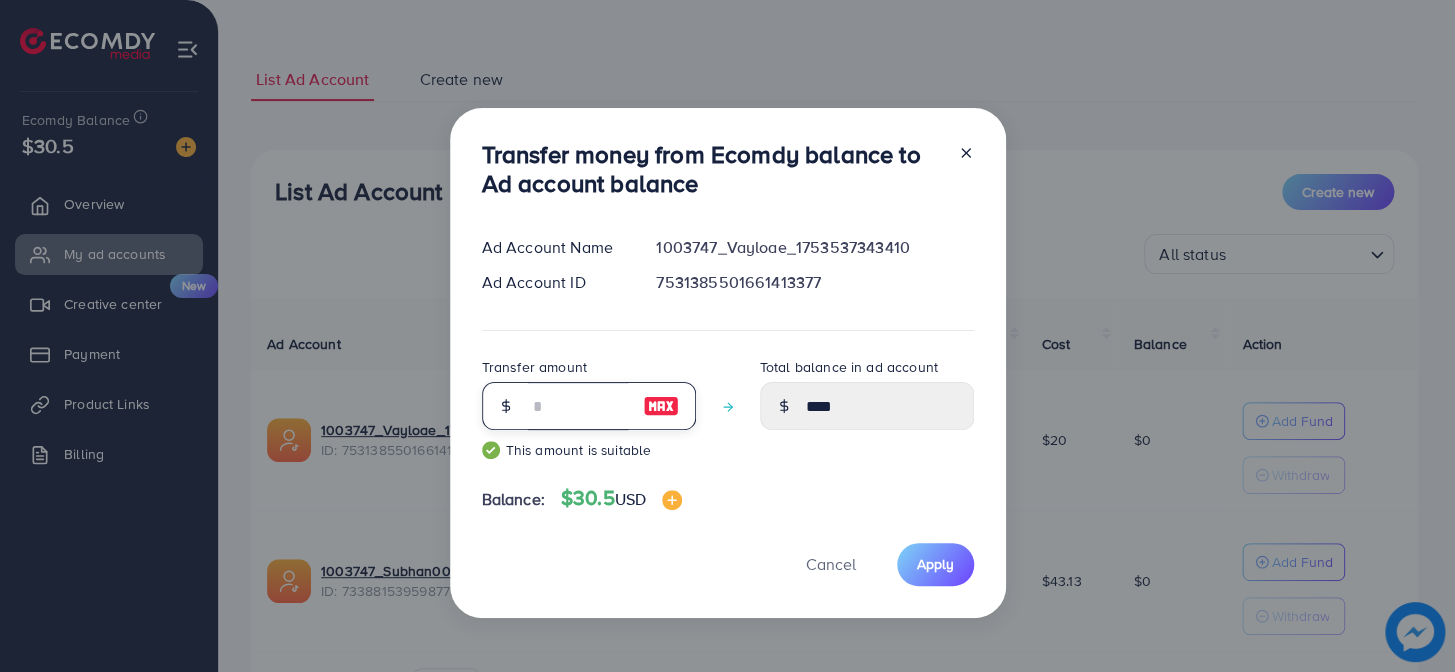 type on "*****" 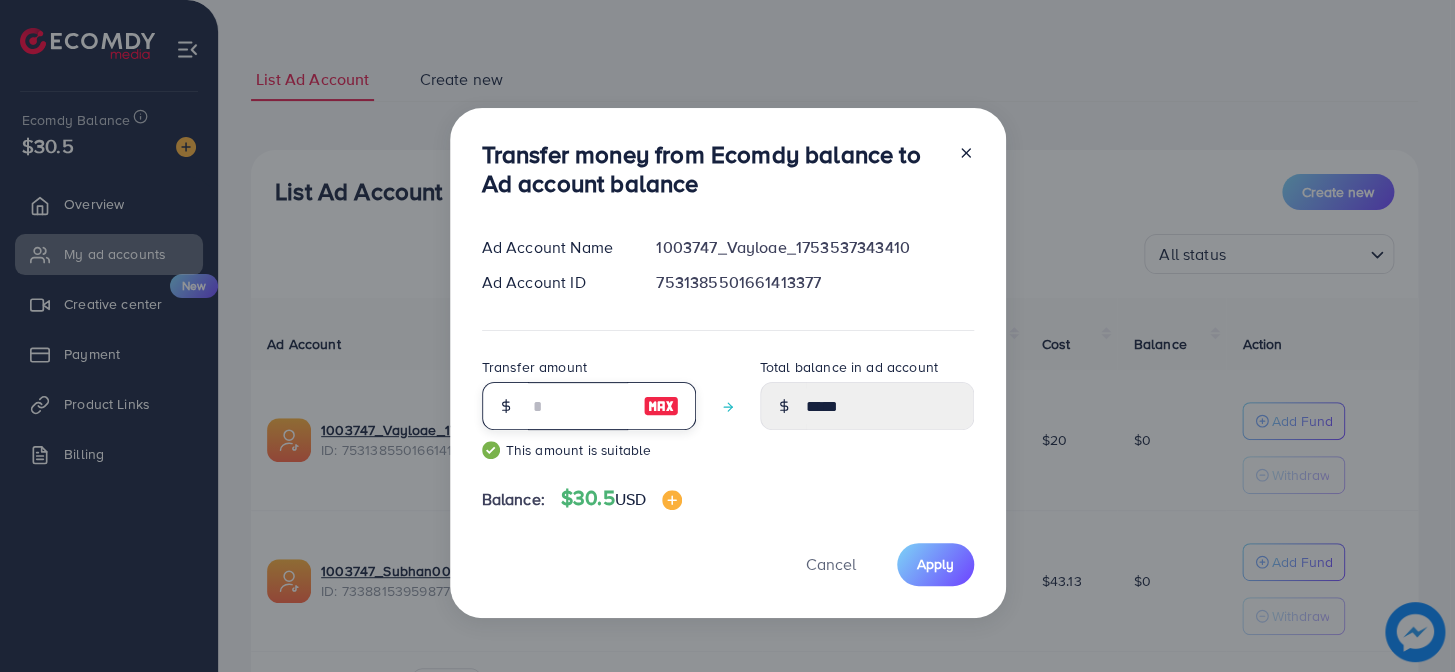 click on "**" at bounding box center [578, 406] 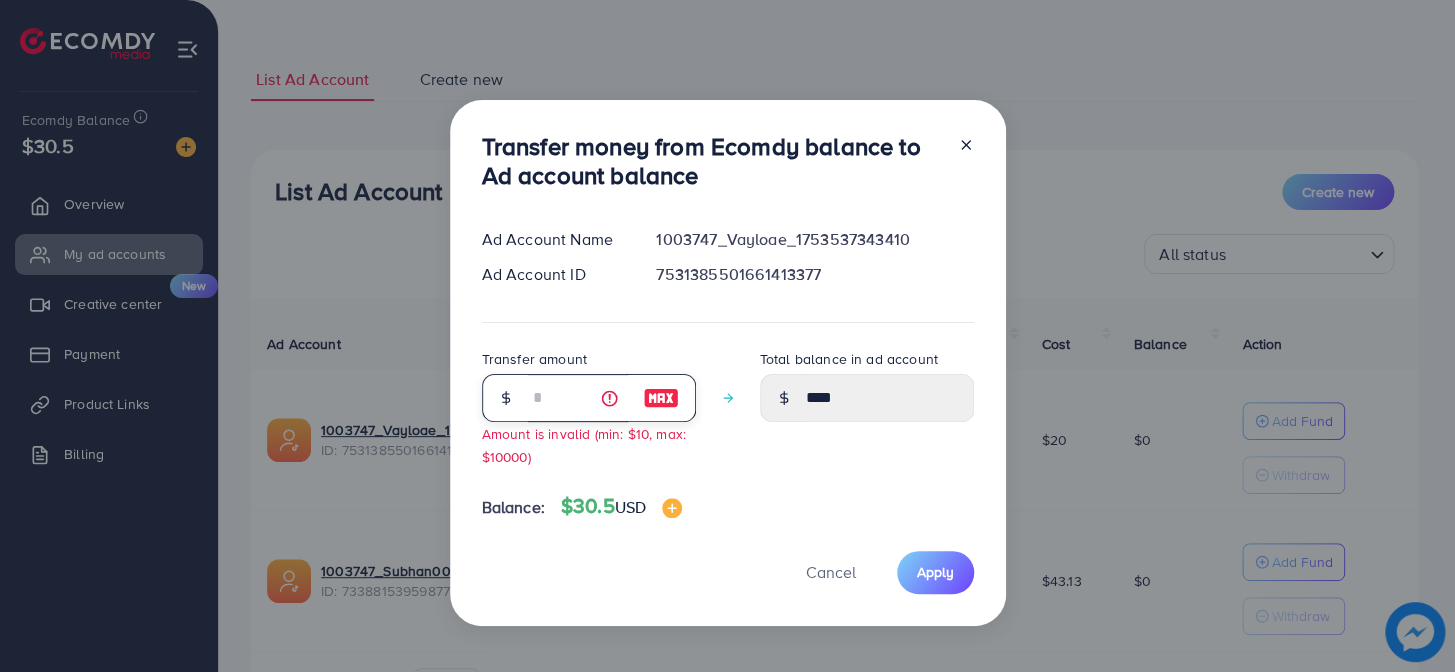type 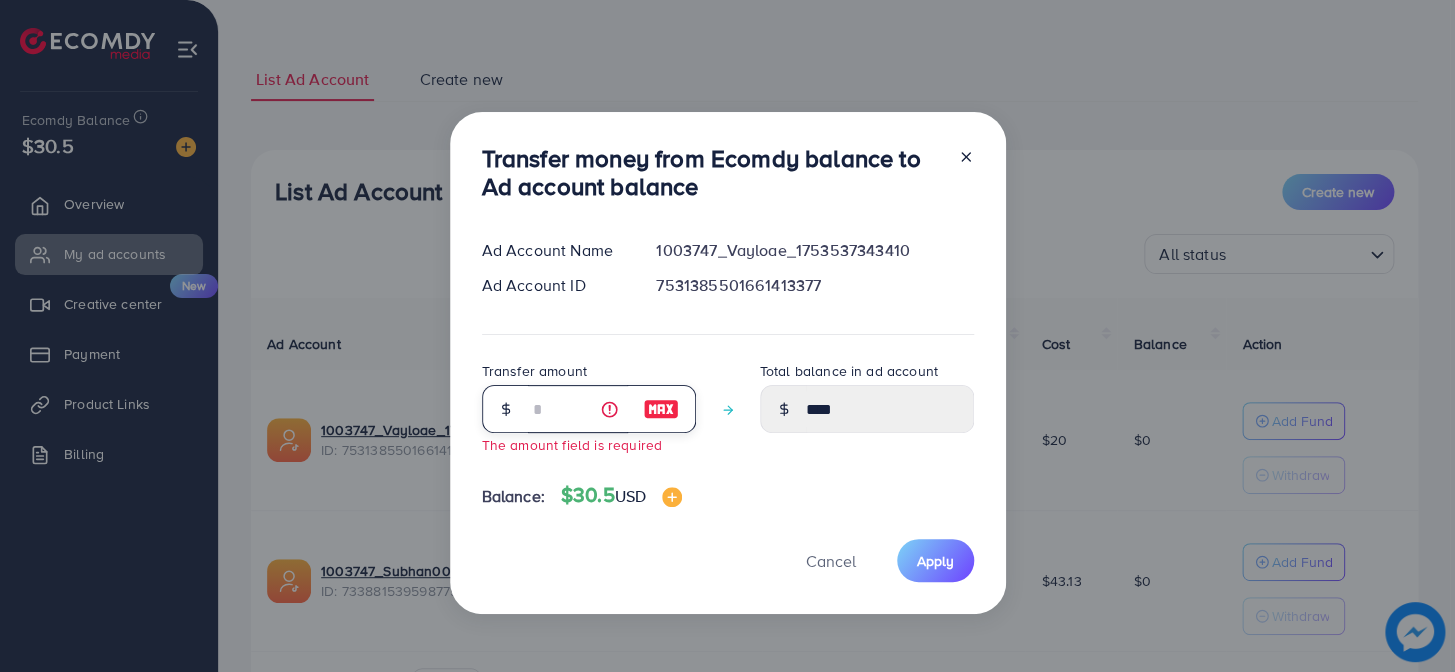 type on "*" 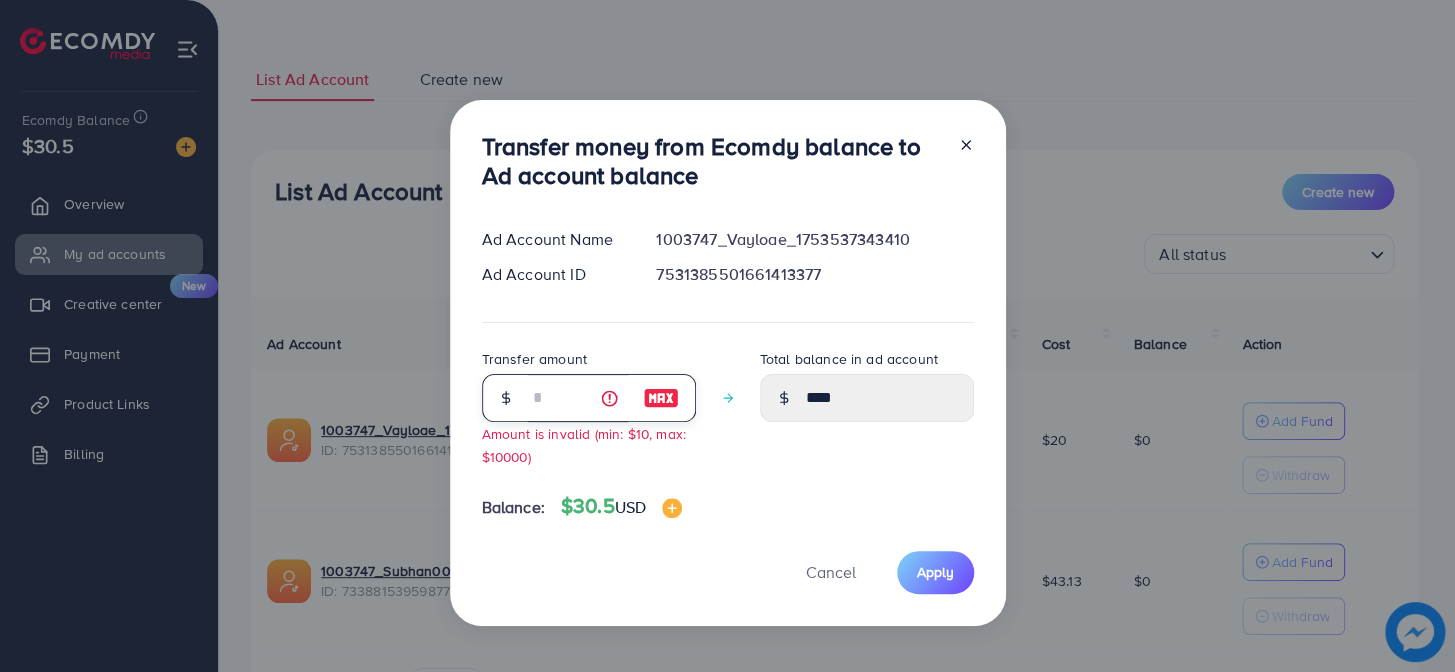type on "**" 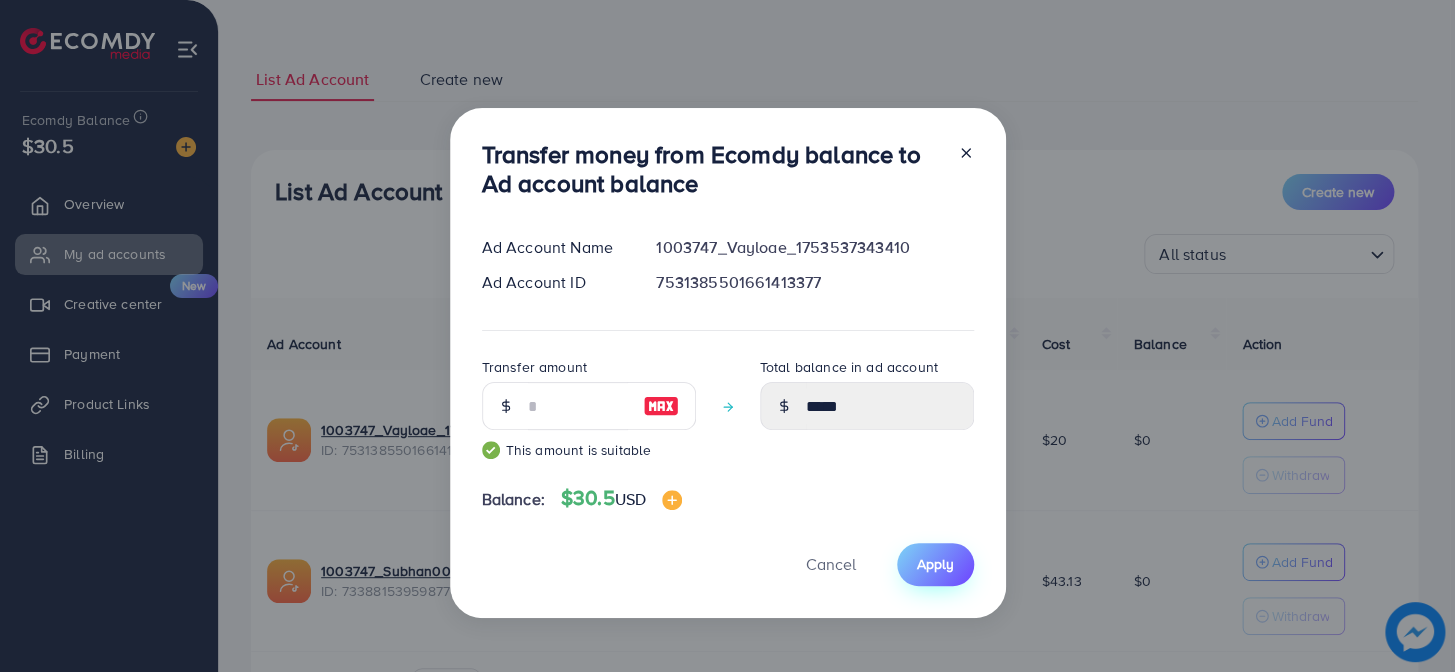 click on "Transfer money from Ecomdy balance to Ad account balance   Ad Account Name   [ALPHANUMERIC]   Ad Account ID   [NUMBER]   Transfer amount  **  This amount is suitable   Total balance in ad account  ***** Balance:  $30.5  USD   Cancel   Apply" at bounding box center [728, 363] 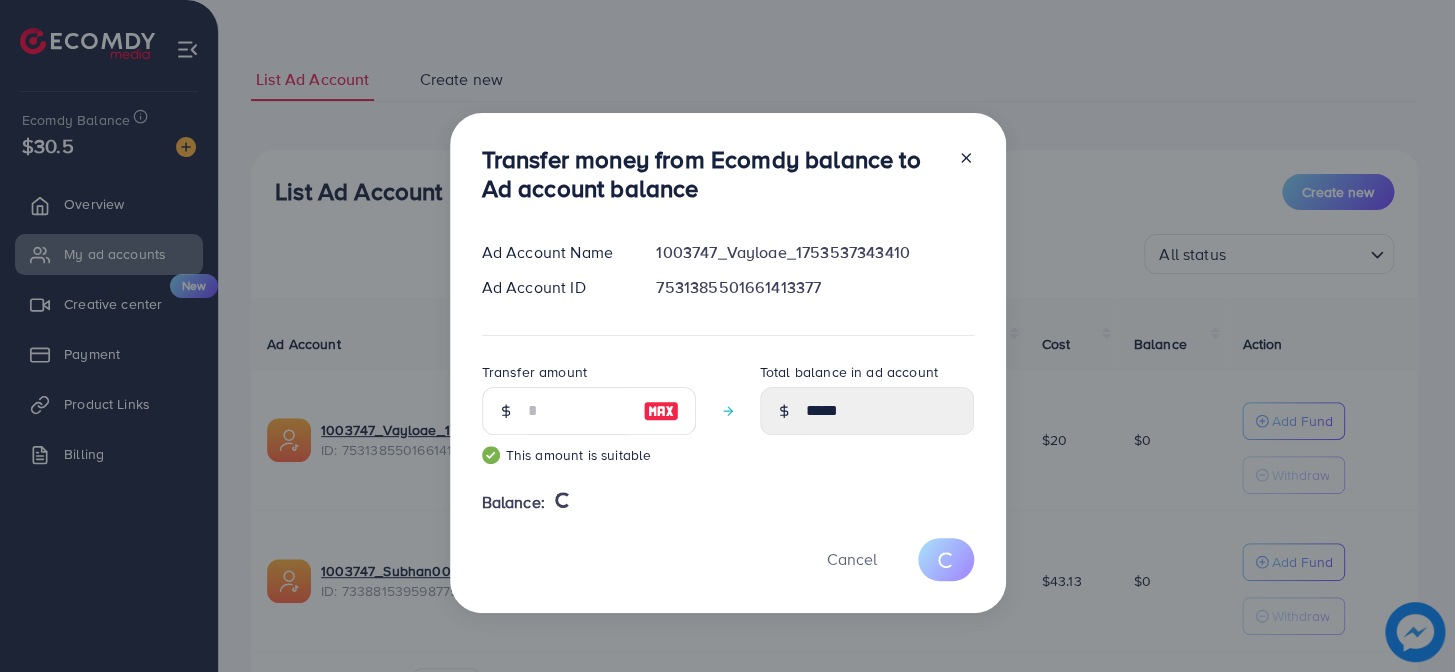 type 